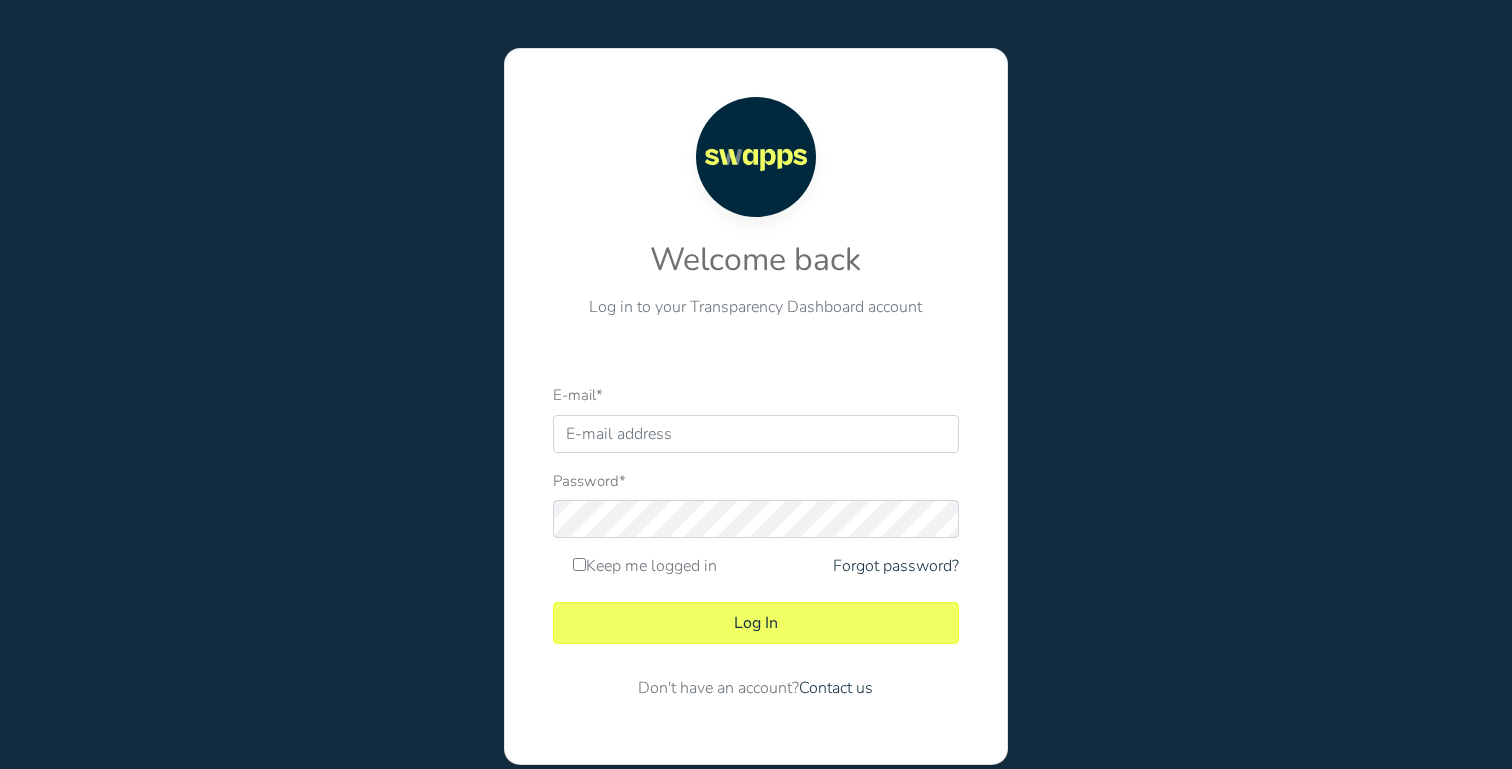 scroll, scrollTop: 0, scrollLeft: 0, axis: both 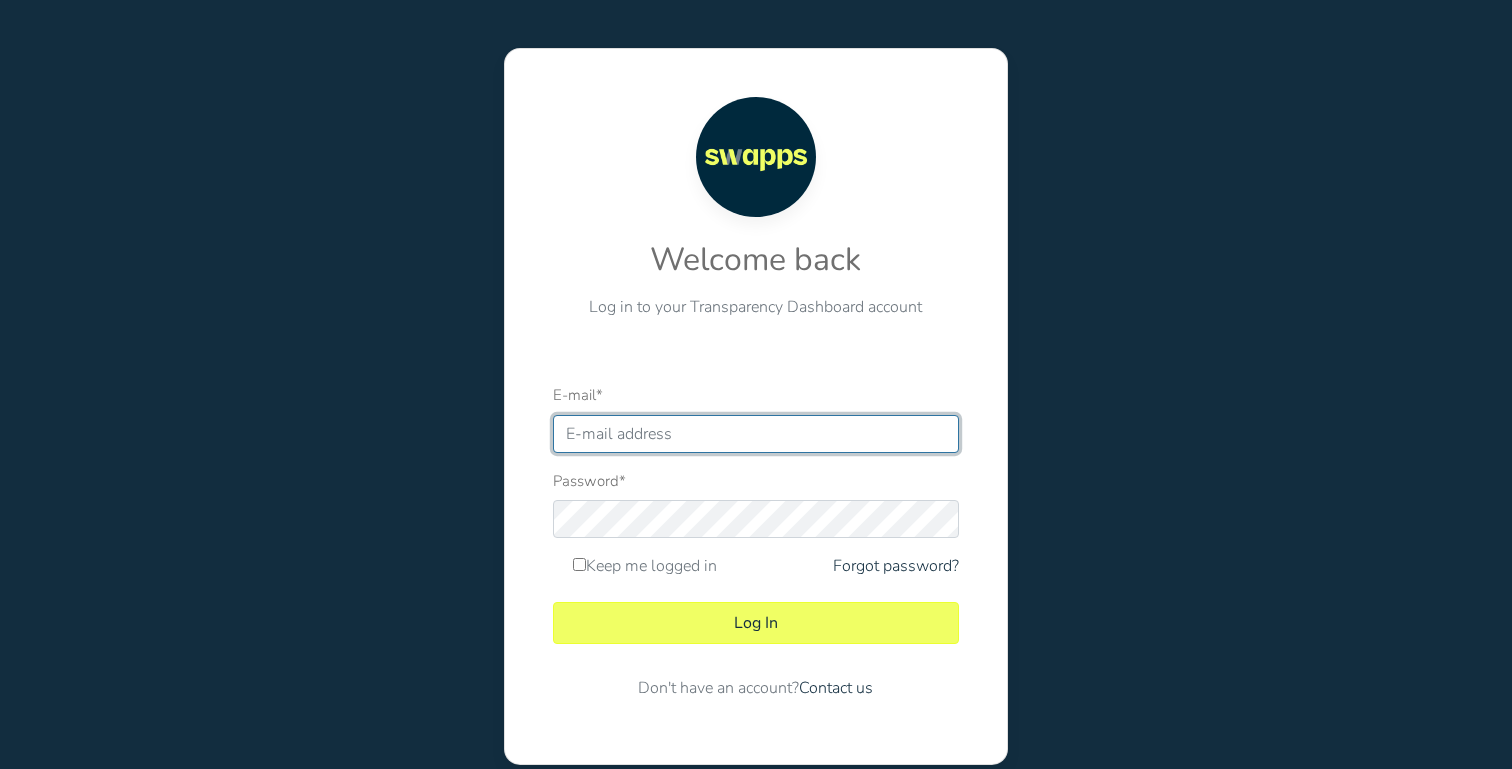 type on "andres@swapps.com" 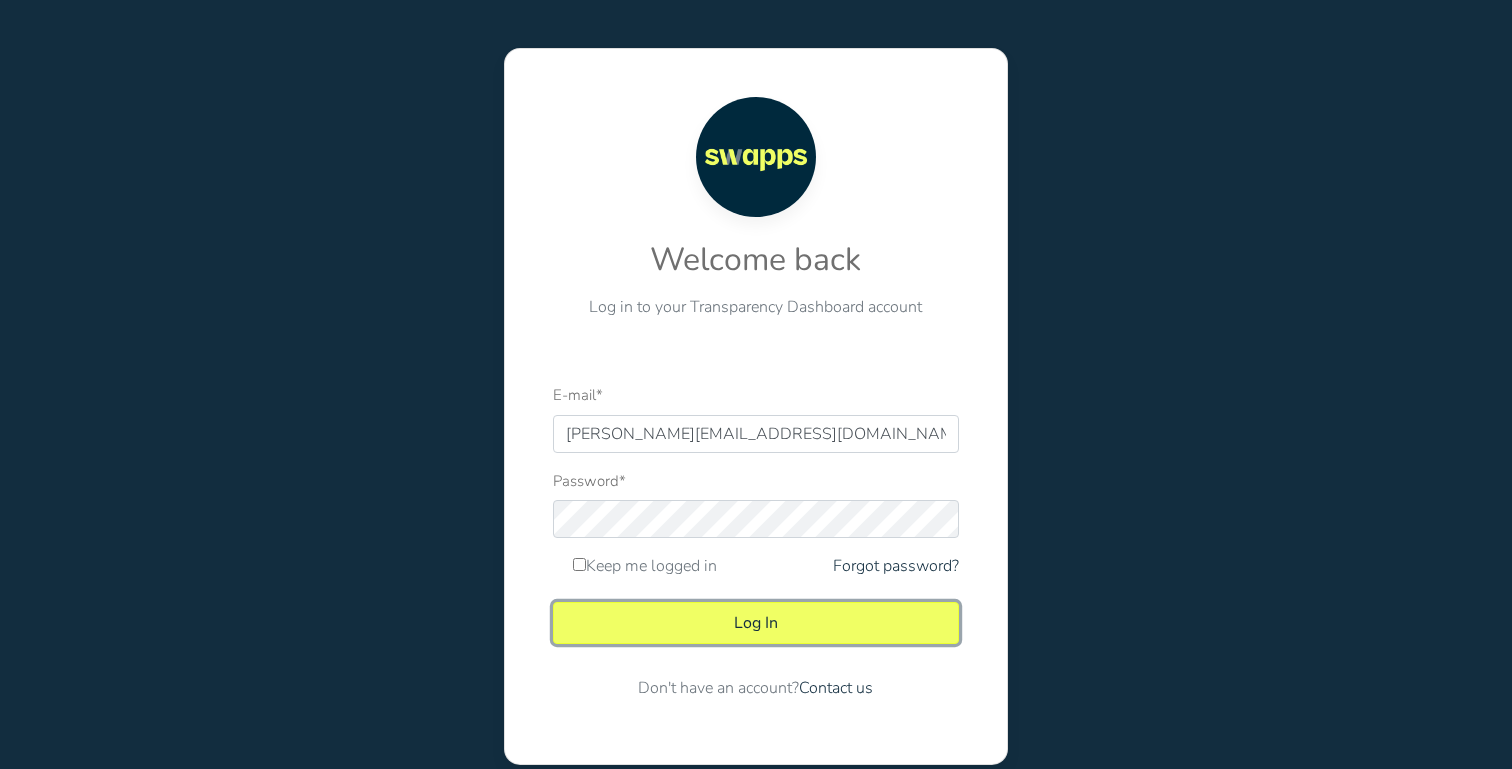 click on "Log In" at bounding box center [755, 623] 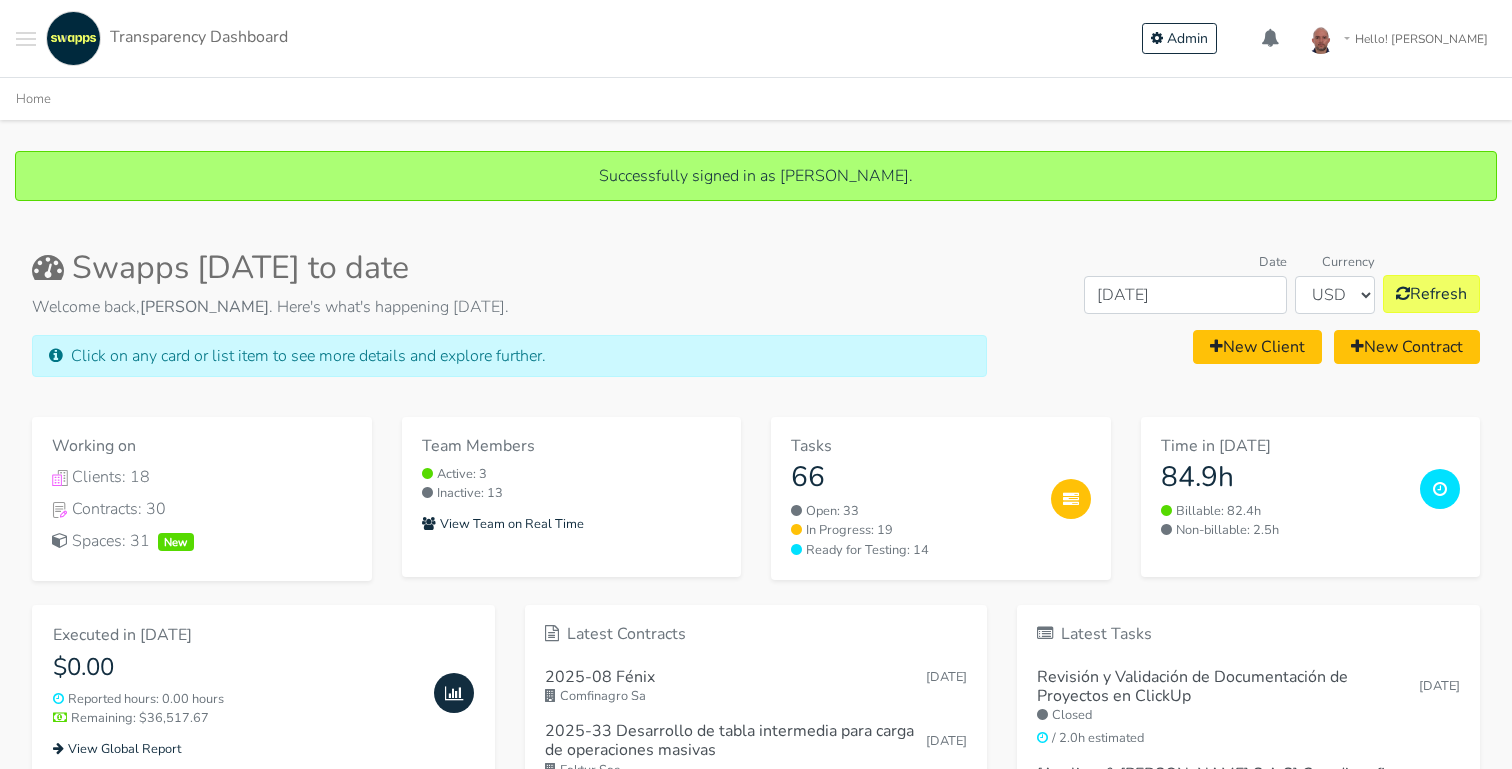 scroll, scrollTop: 0, scrollLeft: 0, axis: both 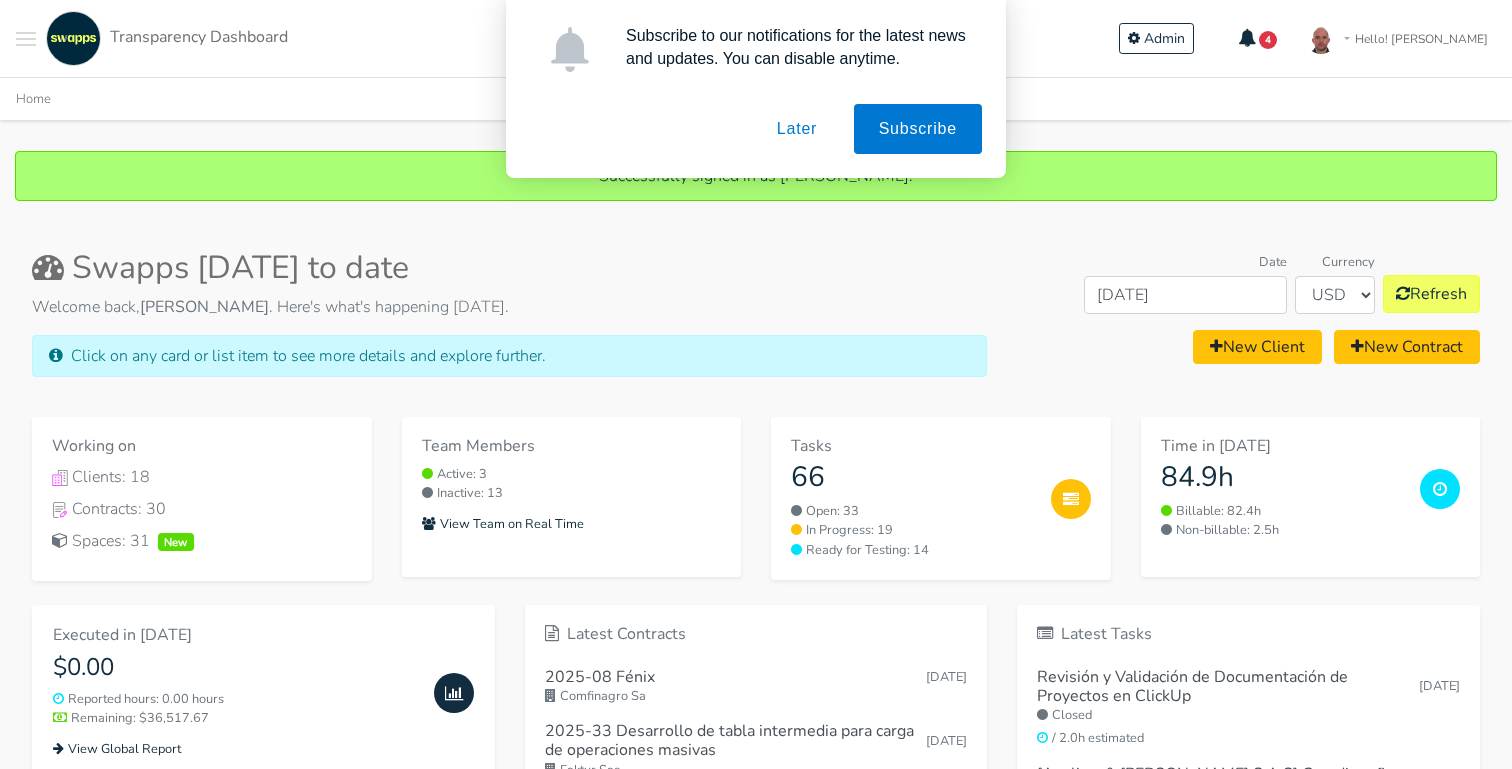 click on "Later" at bounding box center (797, 129) 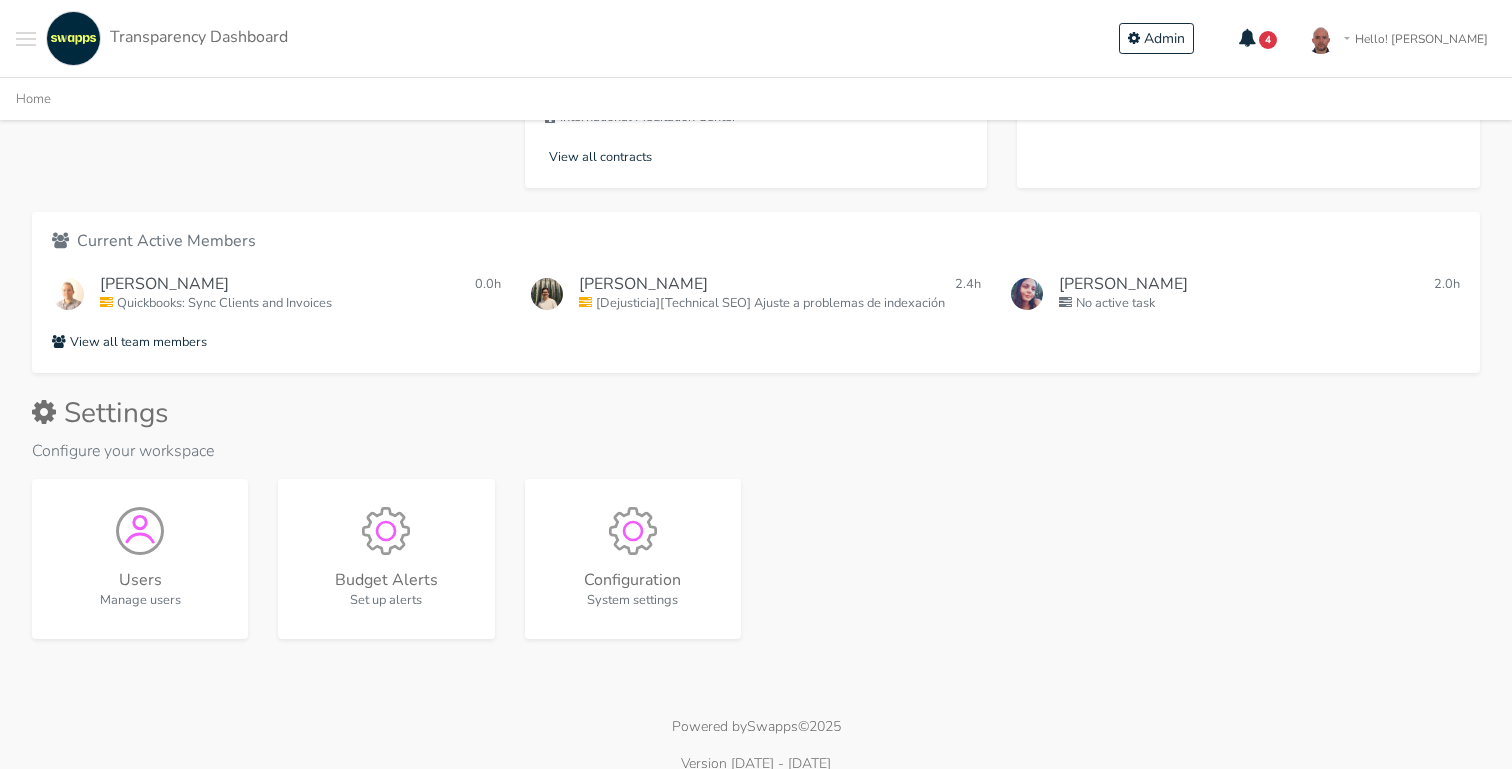 scroll, scrollTop: 1041, scrollLeft: 0, axis: vertical 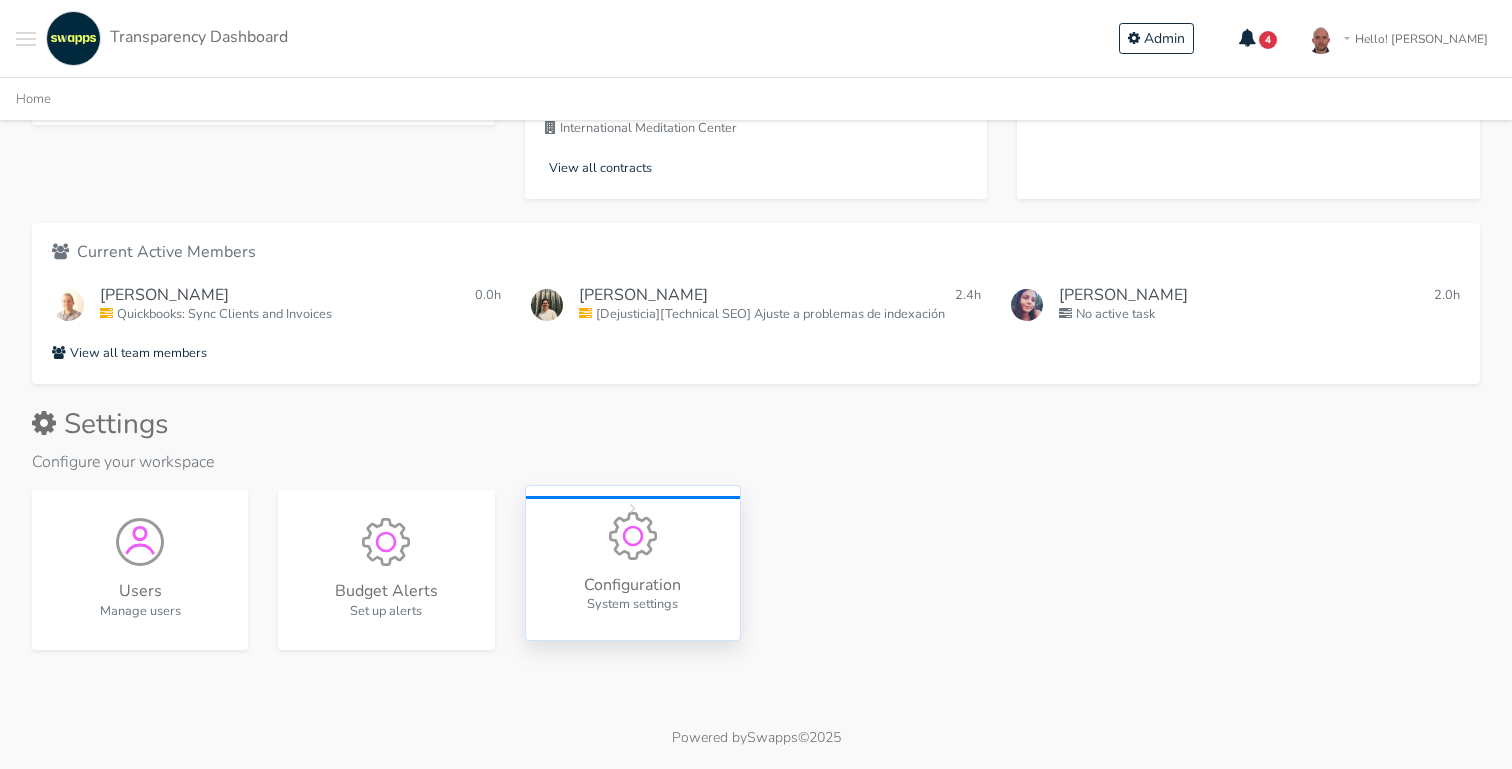 click on "Configuration
System settings" at bounding box center (633, 563) 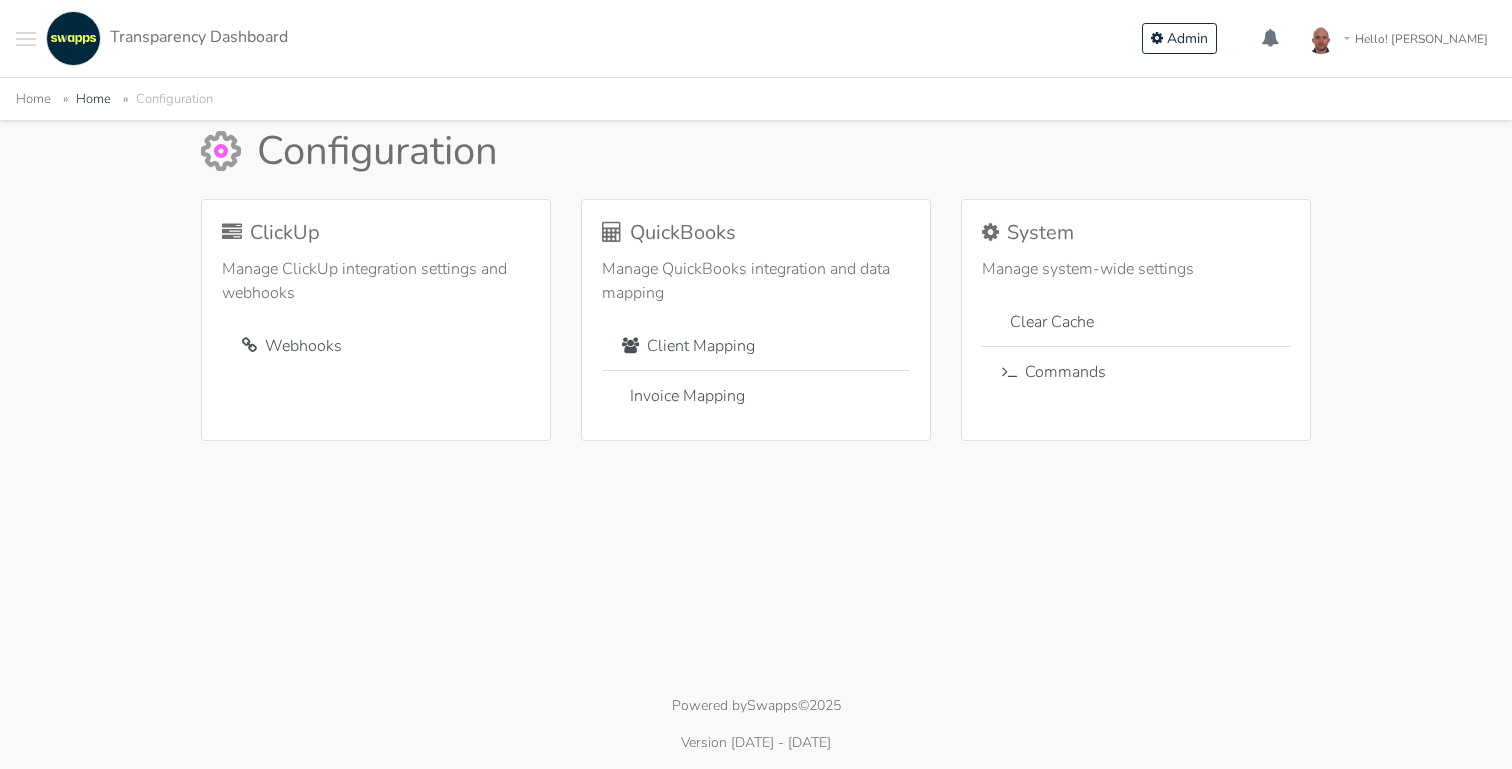 scroll, scrollTop: 0, scrollLeft: 0, axis: both 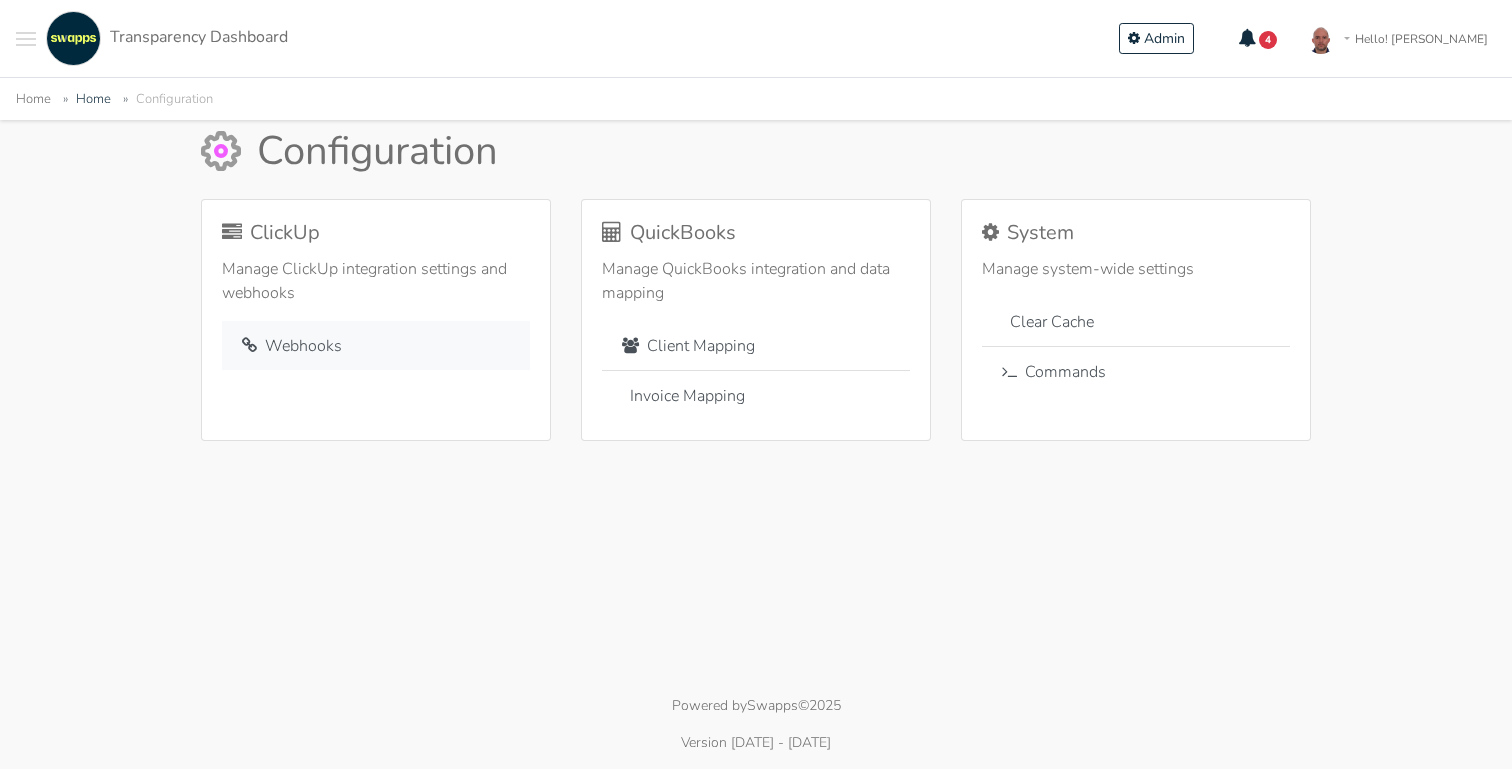 click on "Webhooks" at bounding box center (376, 345) 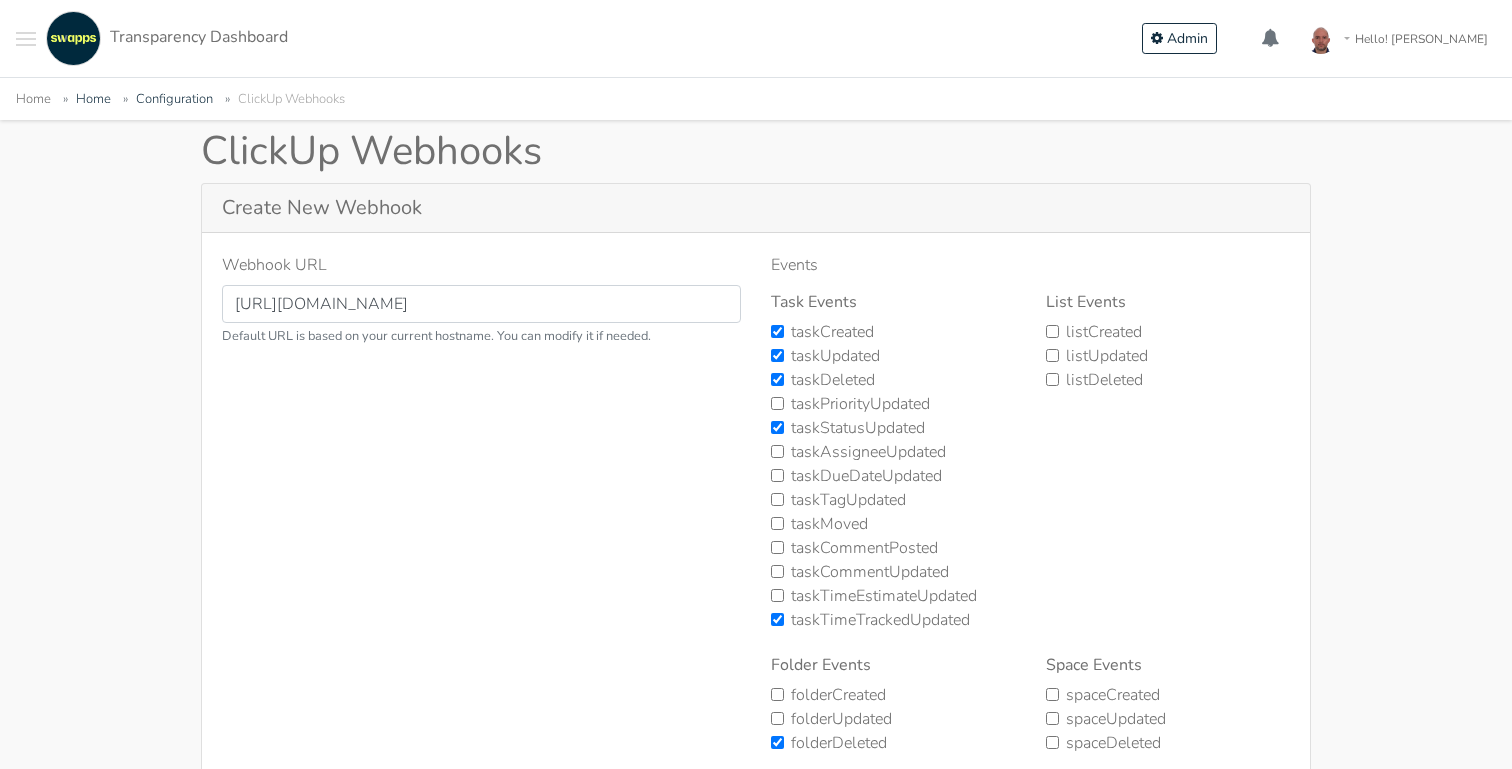 scroll, scrollTop: 0, scrollLeft: 0, axis: both 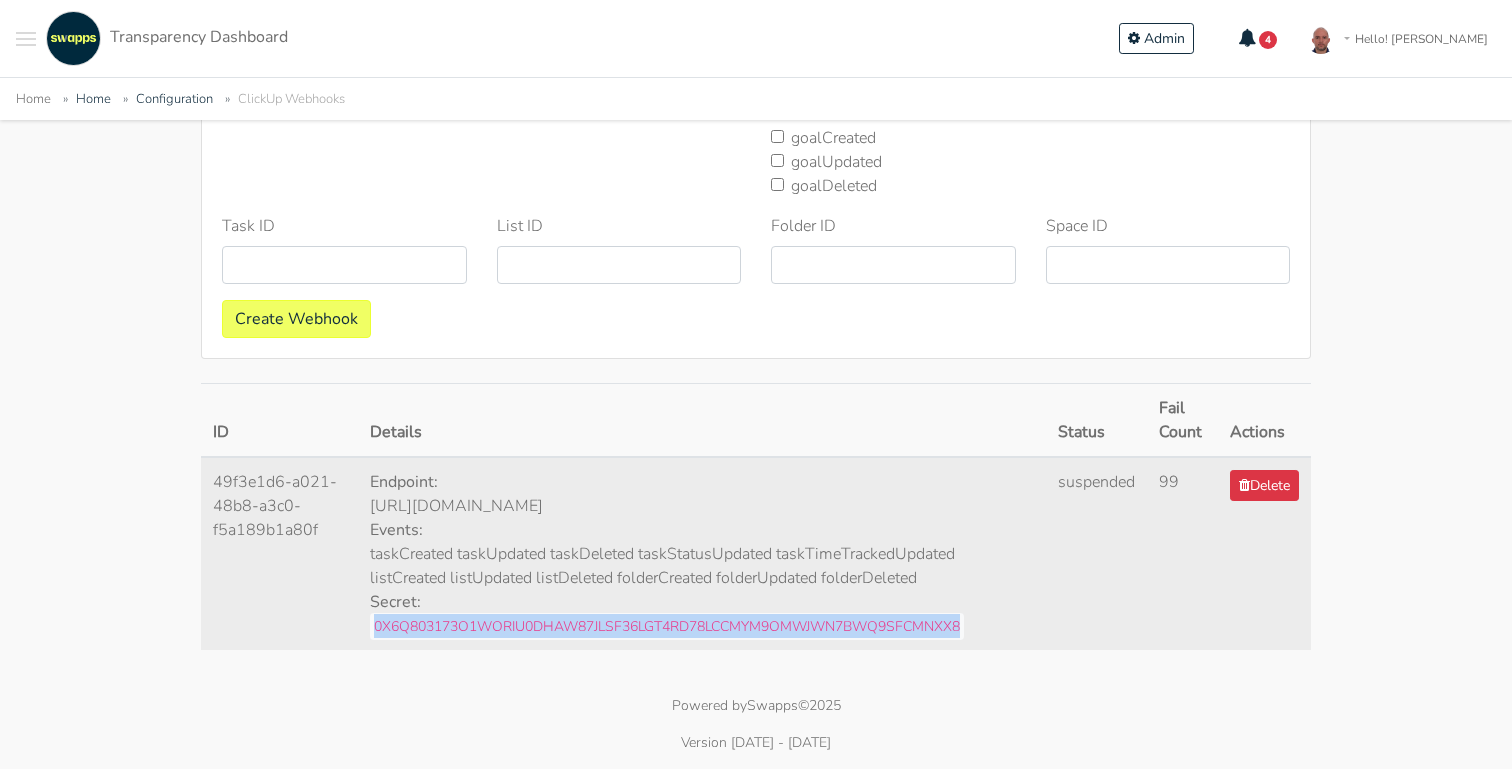click on "0X6Q803173O1WORIU0DHAW87JLSF36LGT4RD78LCCMYM9OMWJWN7BWQ9SFCMNXX8" at bounding box center [667, 626] 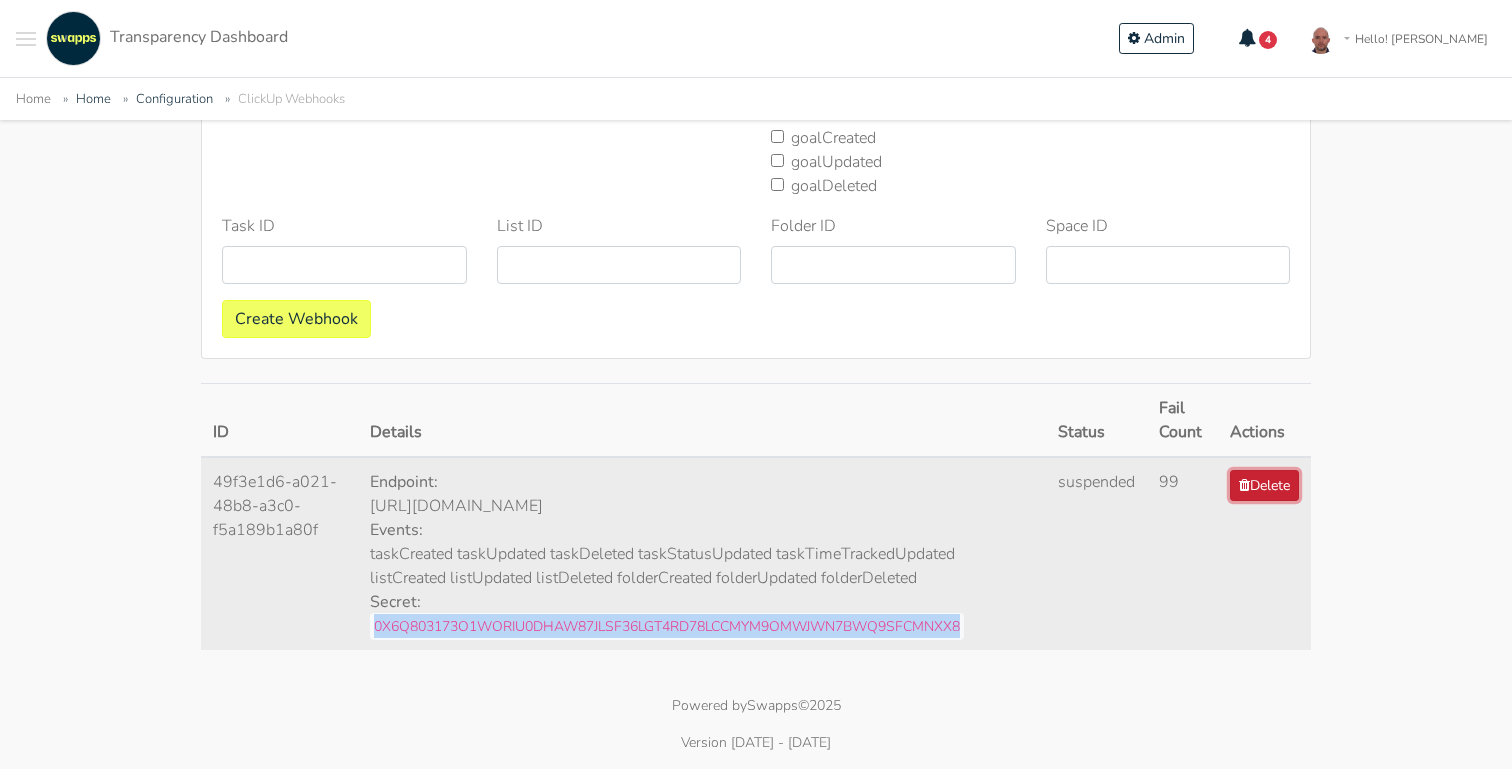 click on "Delete" at bounding box center (1264, 485) 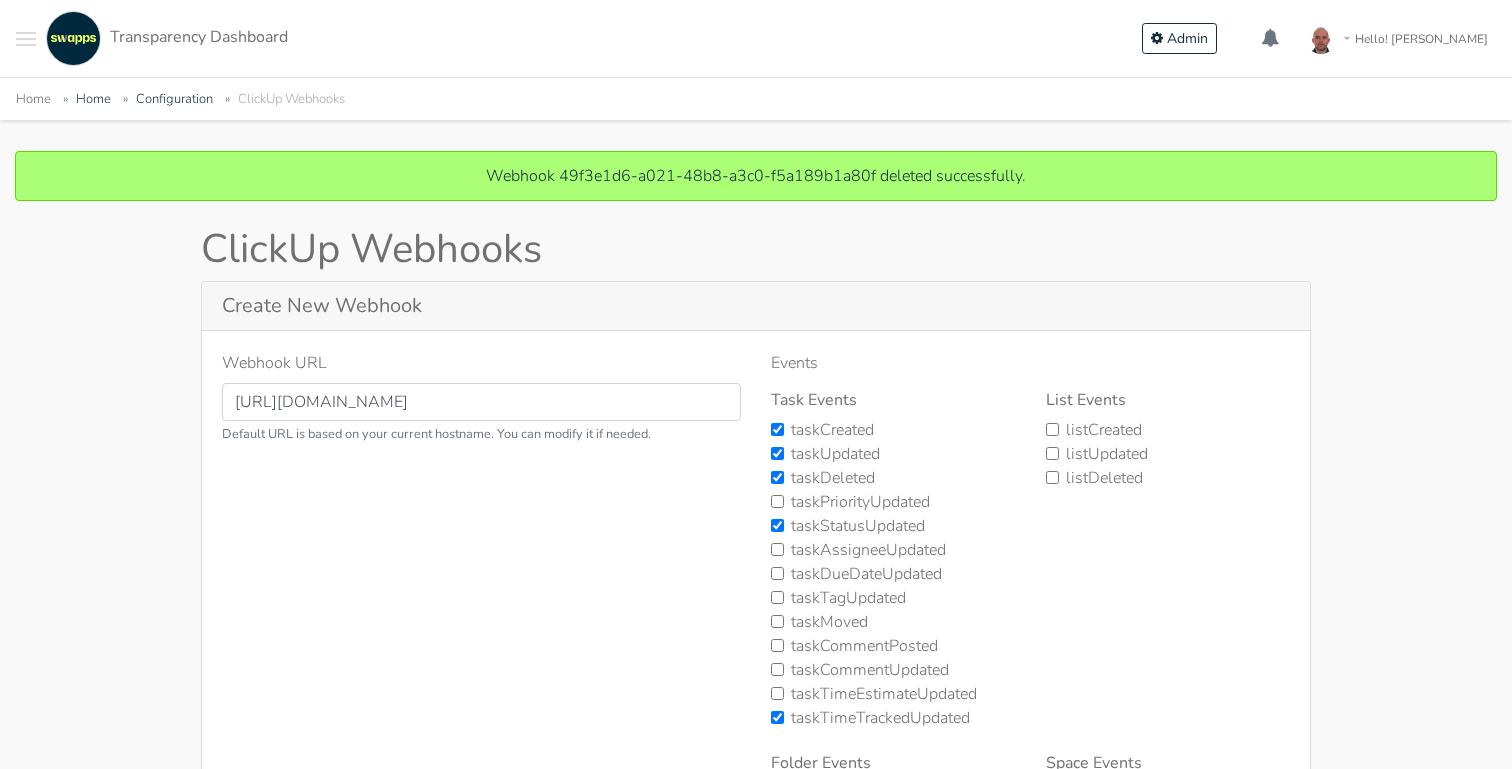 scroll, scrollTop: 0, scrollLeft: 0, axis: both 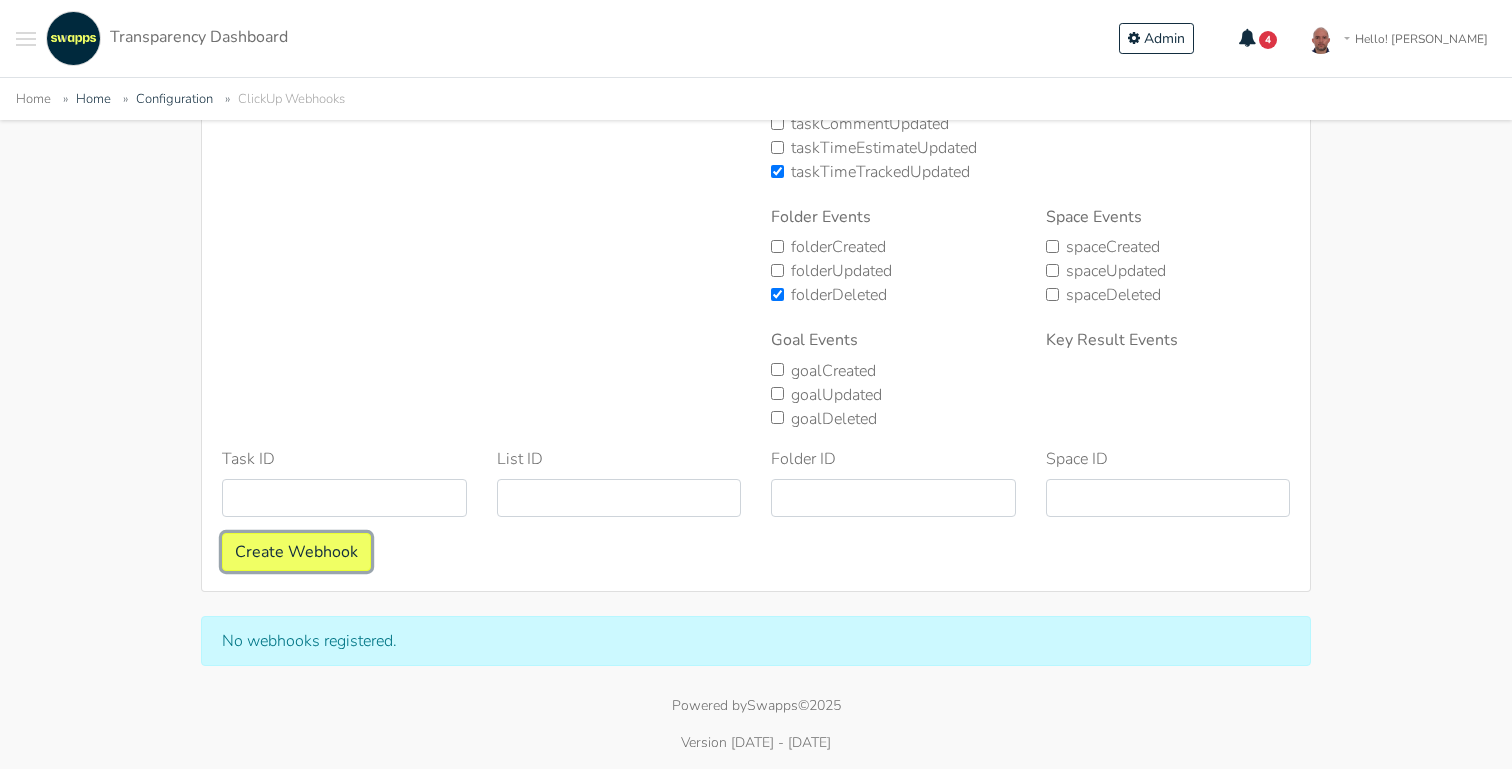 click on "Create Webhook" at bounding box center [296, 552] 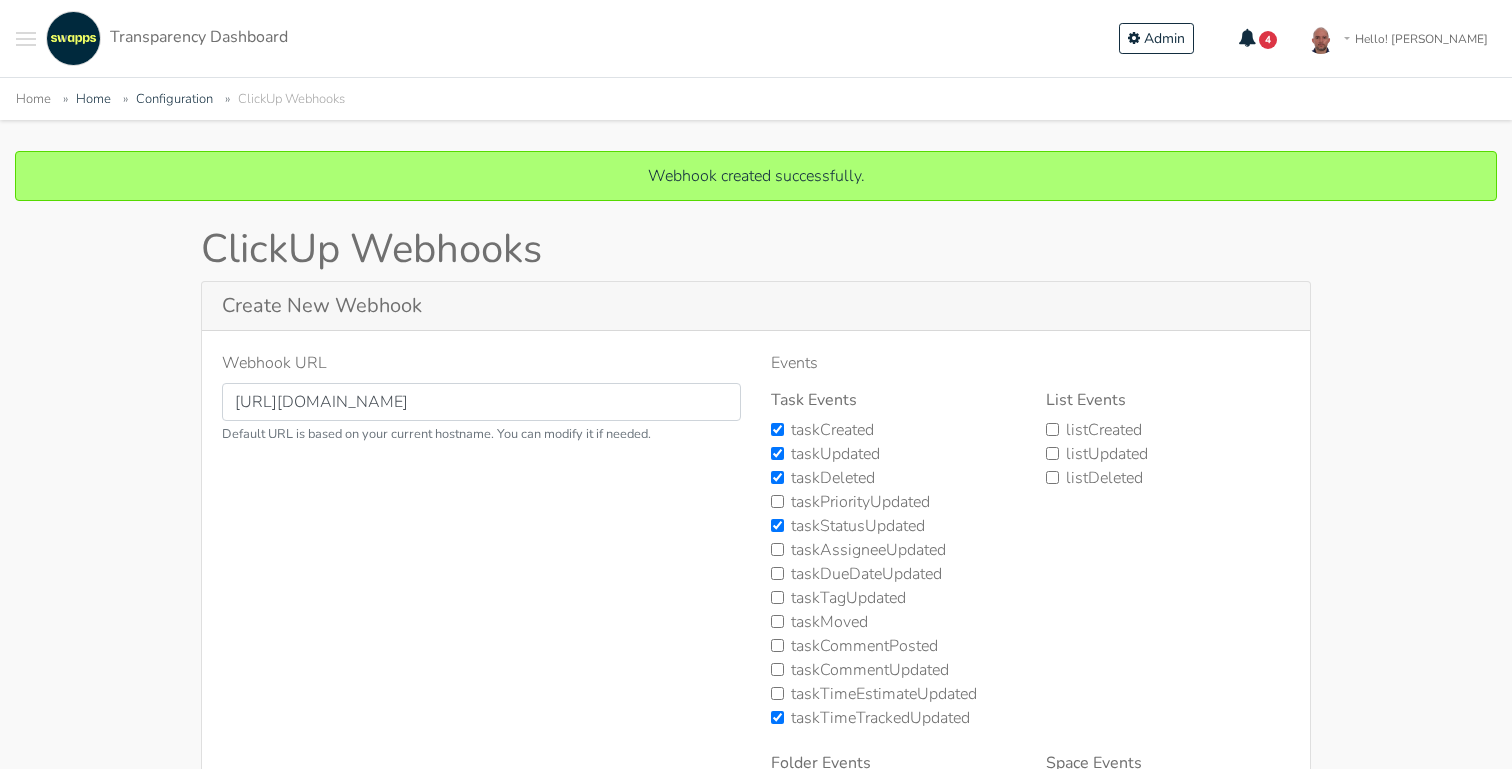 scroll, scrollTop: 0, scrollLeft: 0, axis: both 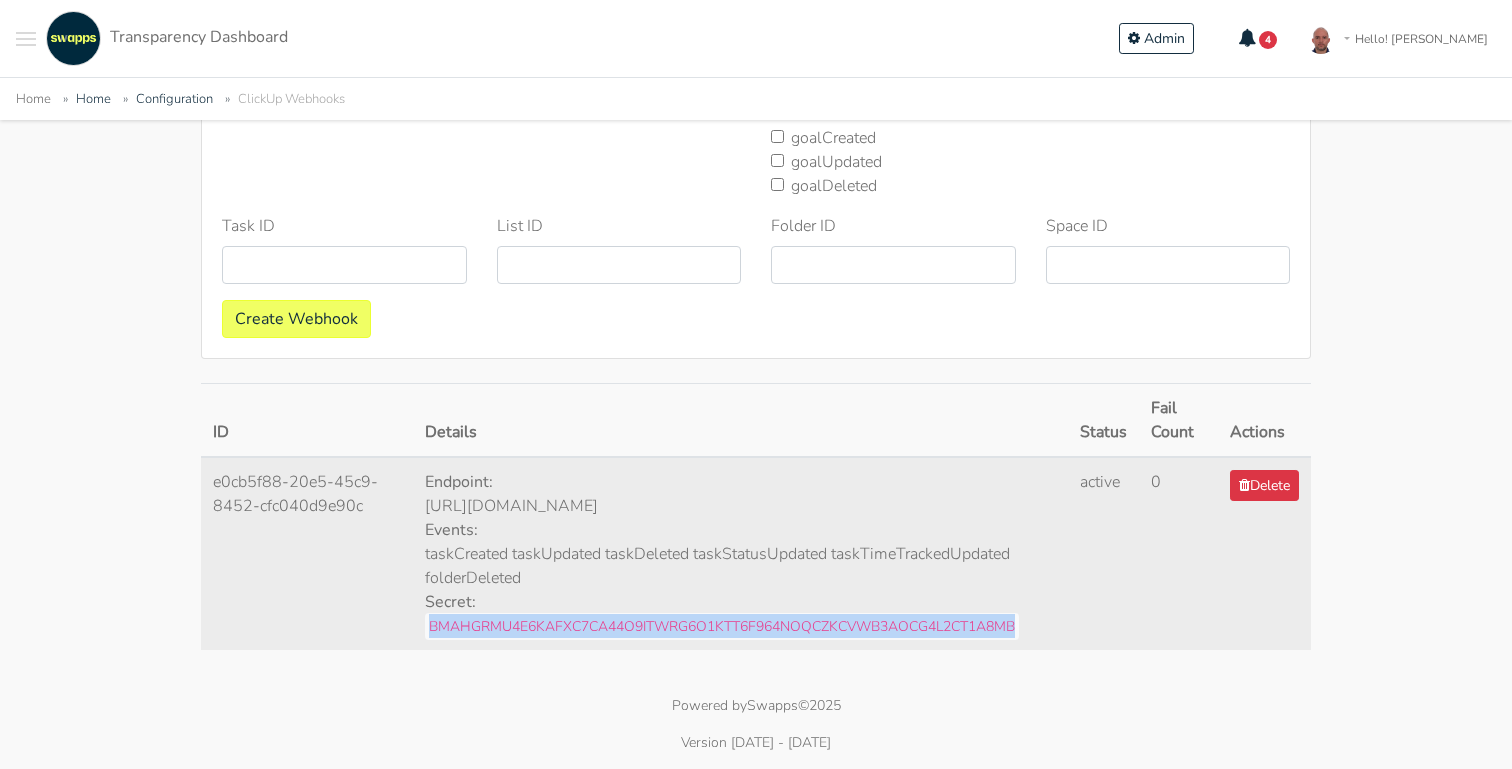 click on "BMAHGRMU4E6KAFXC7CA44O9ITWRG6O1KTT6F964NOQCZKCVWB3AOCG4L2CT1A8MB" at bounding box center [722, 626] 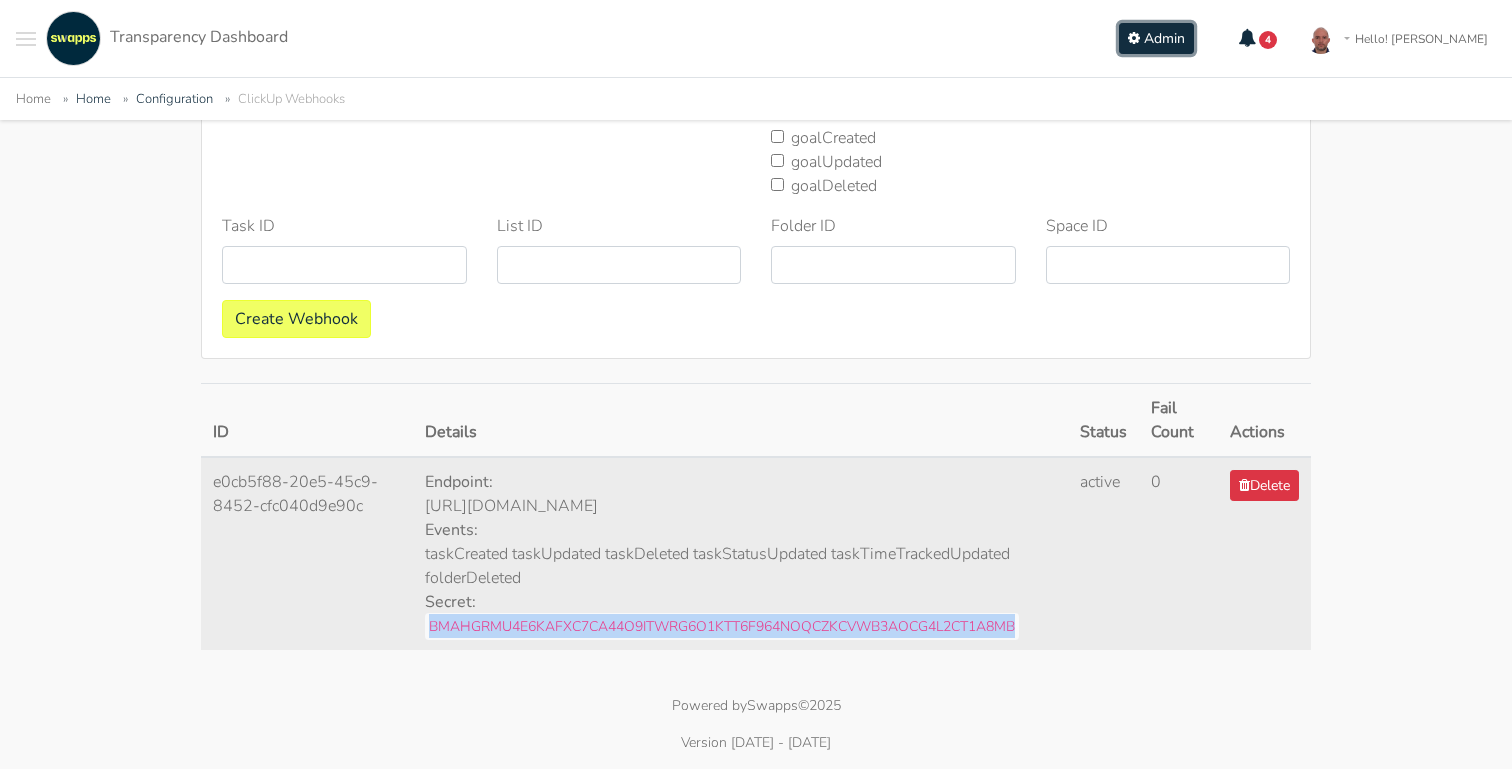 click on "Admin" at bounding box center (1164, 38) 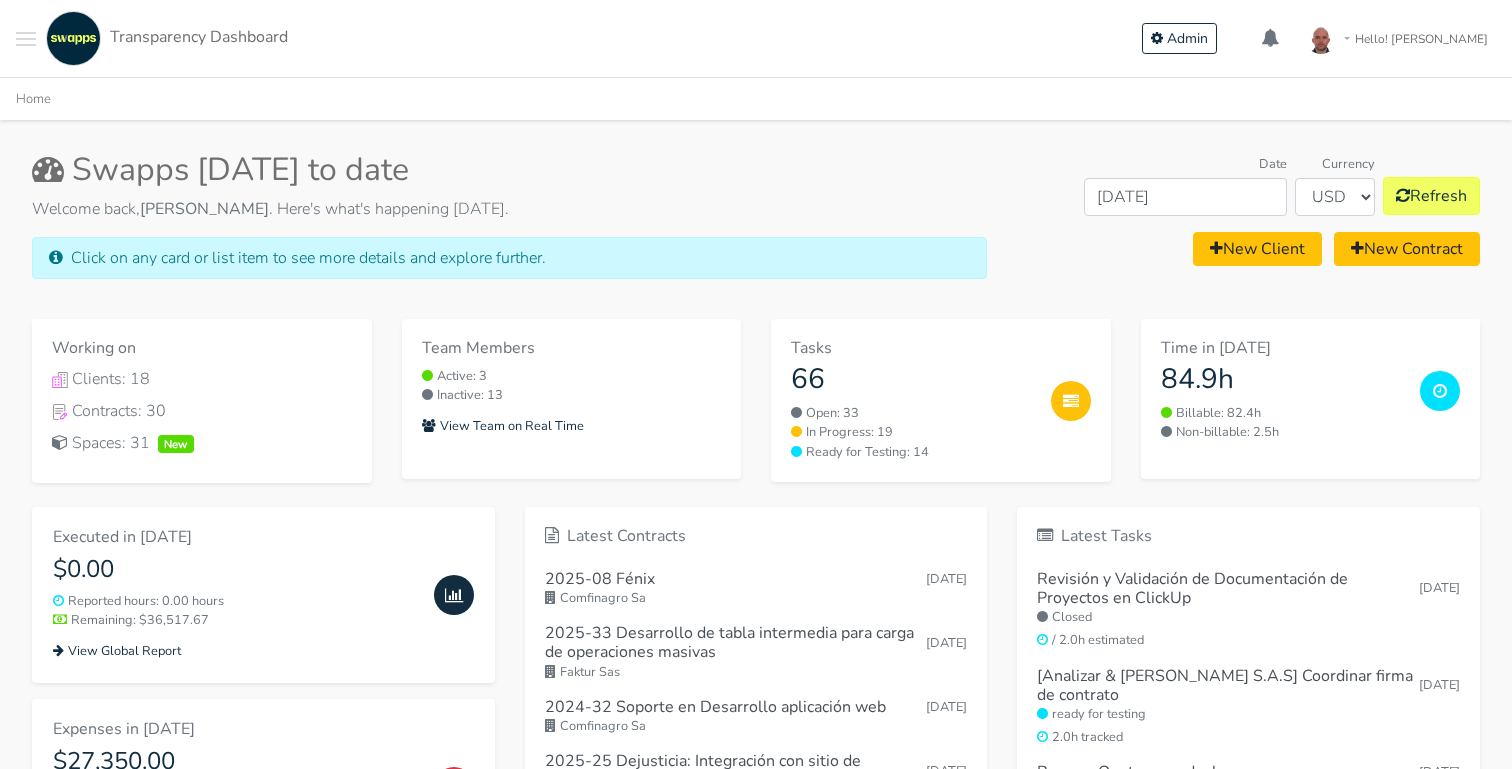 scroll, scrollTop: 0, scrollLeft: 0, axis: both 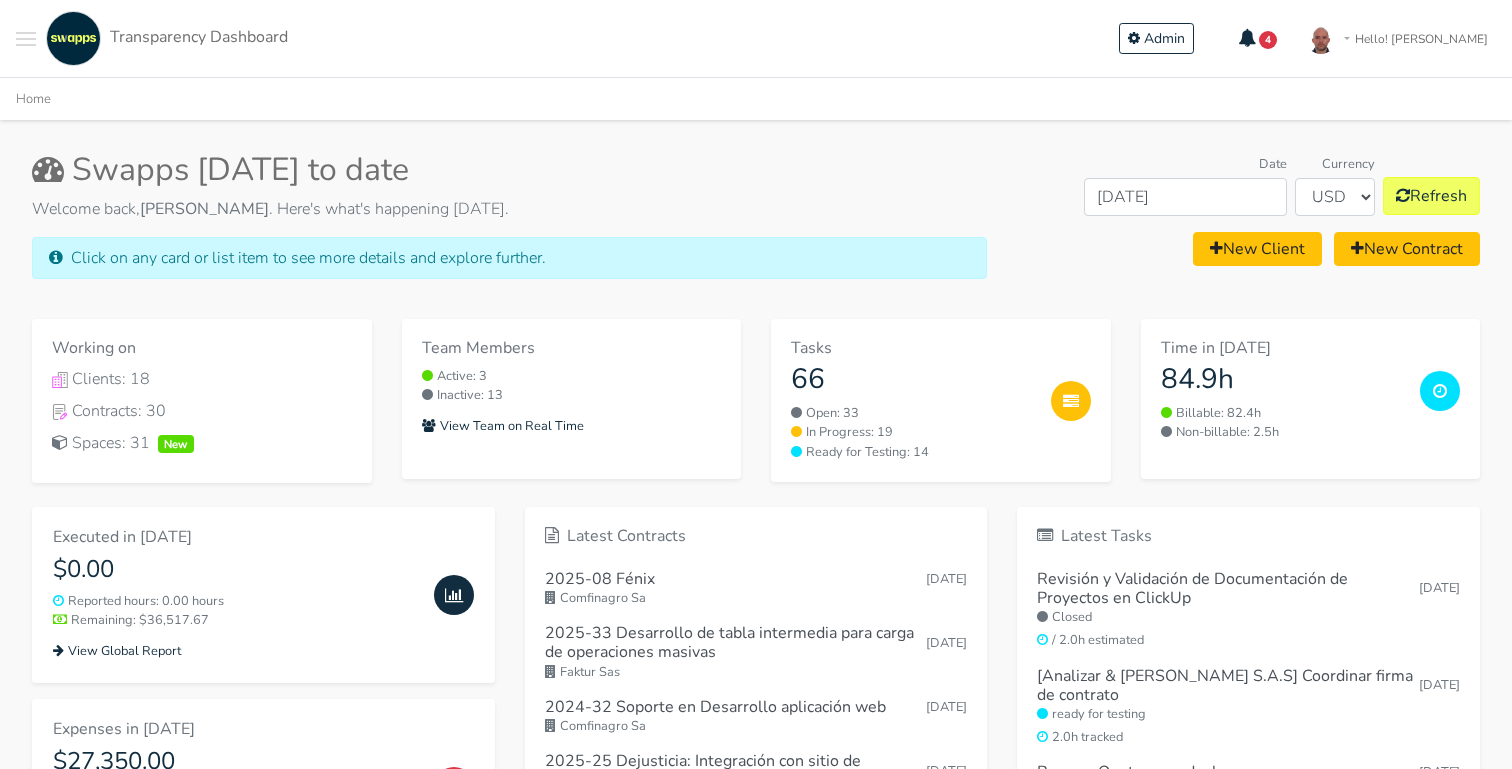 click at bounding box center [26, 38] 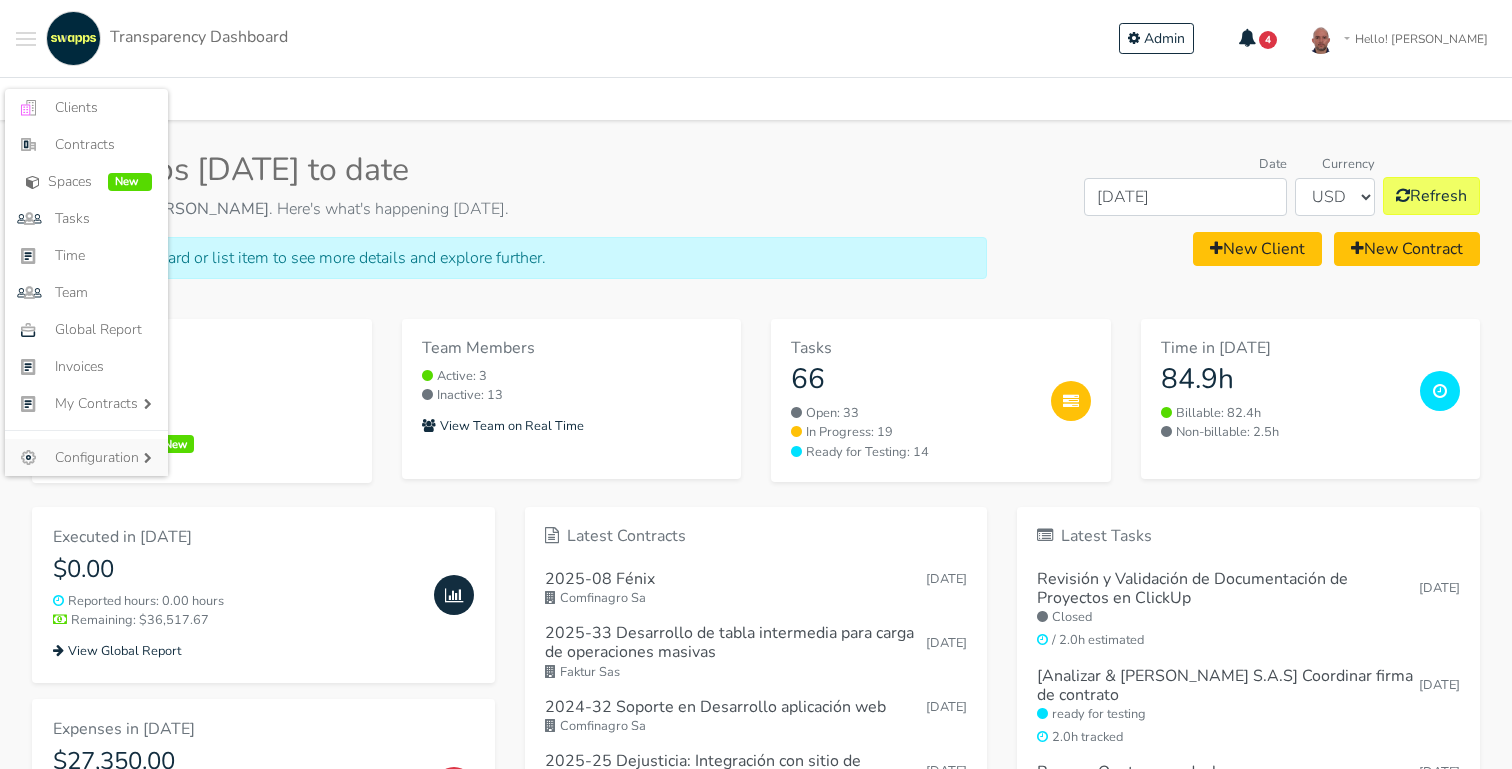 click on "Configuration" at bounding box center [86, 457] 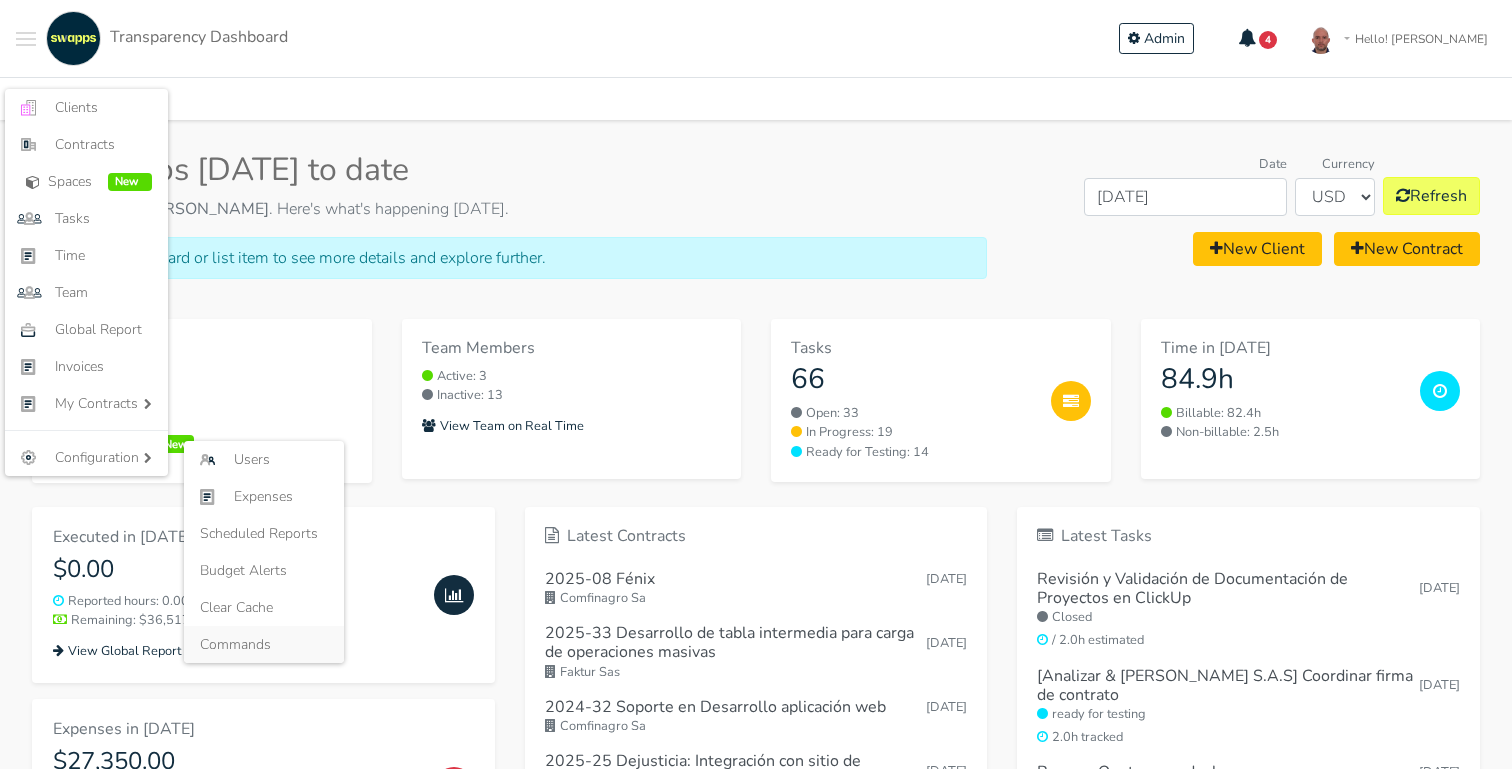click on "Commands" at bounding box center (264, 644) 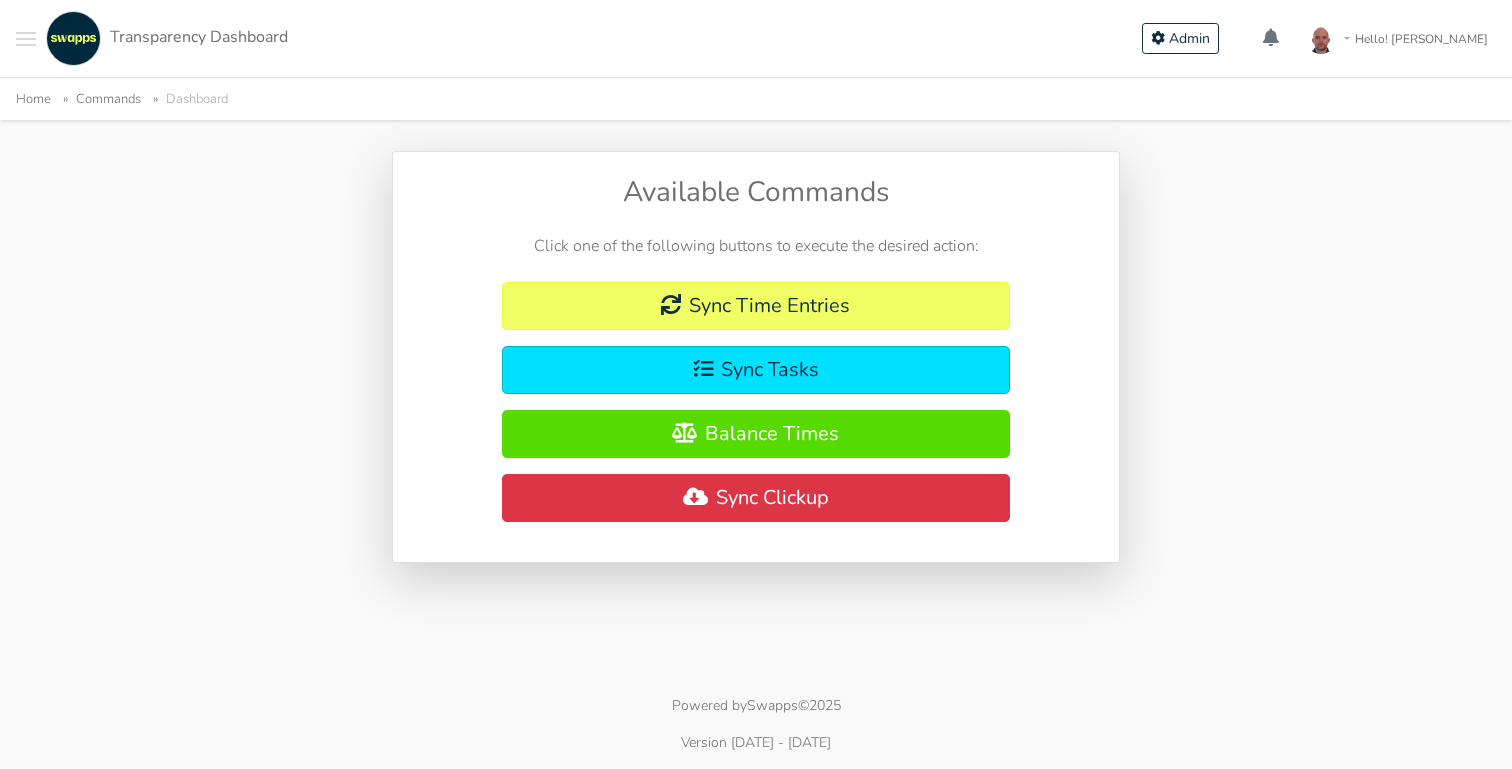 scroll, scrollTop: 0, scrollLeft: 0, axis: both 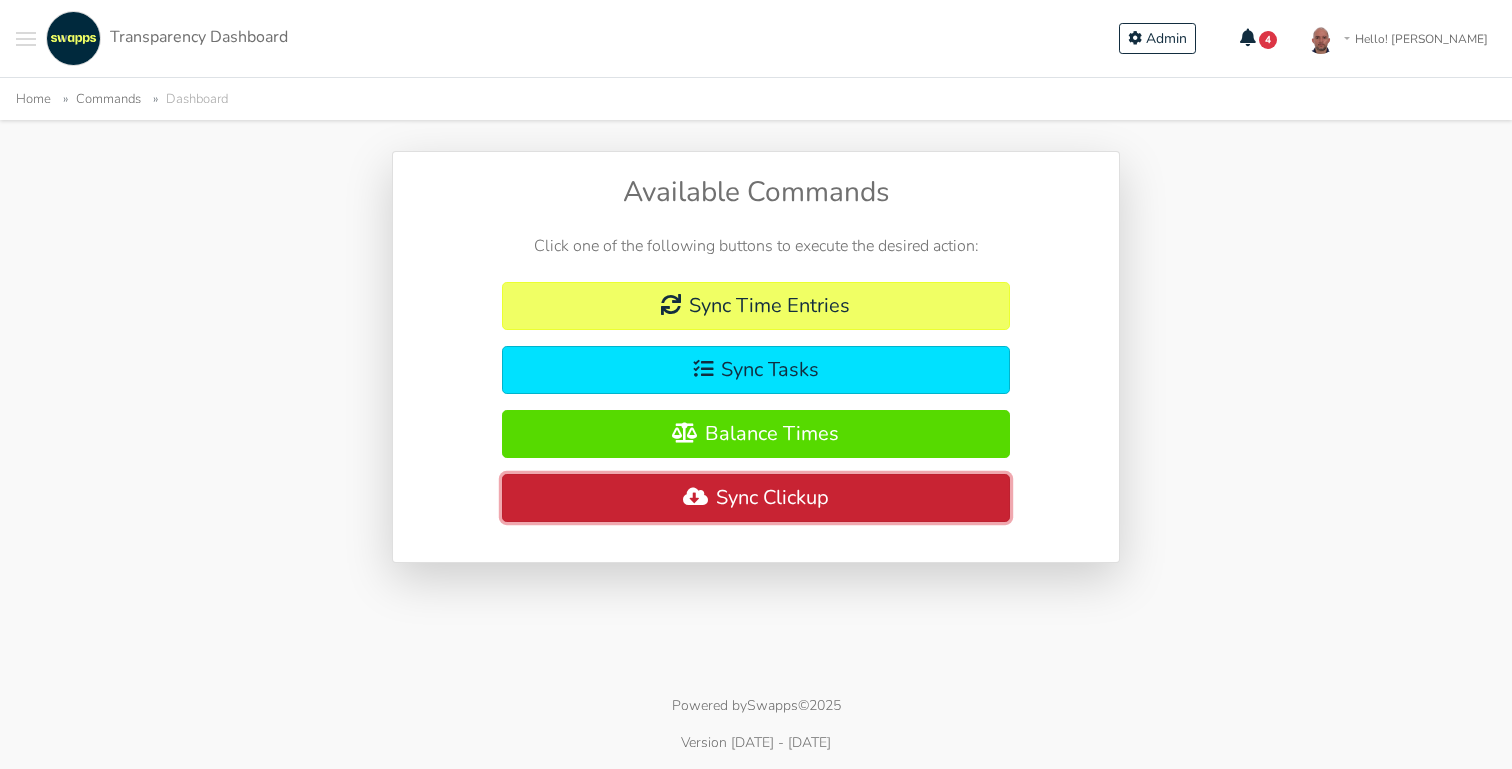 click on "Sync Clickup" at bounding box center [756, 498] 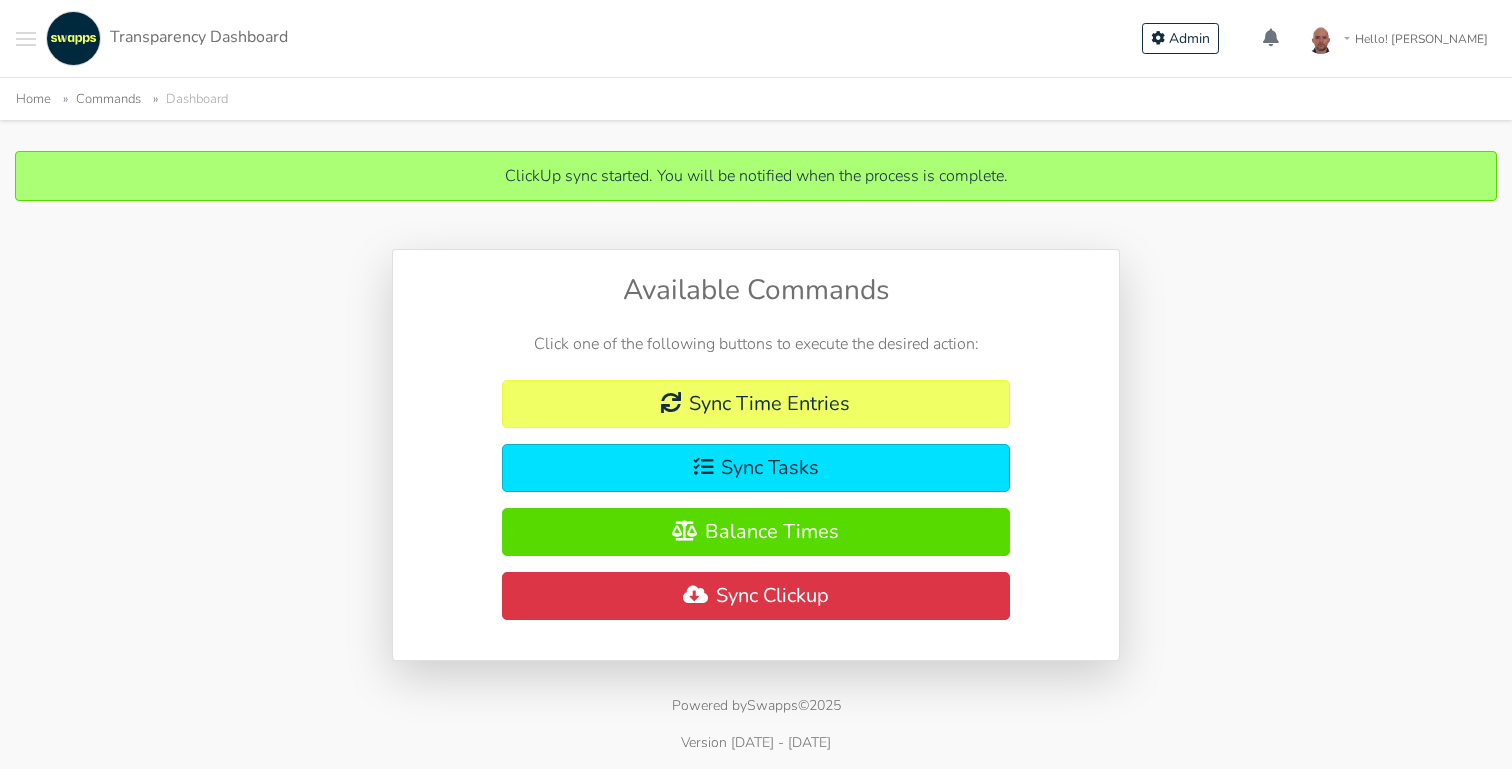 scroll, scrollTop: 0, scrollLeft: 0, axis: both 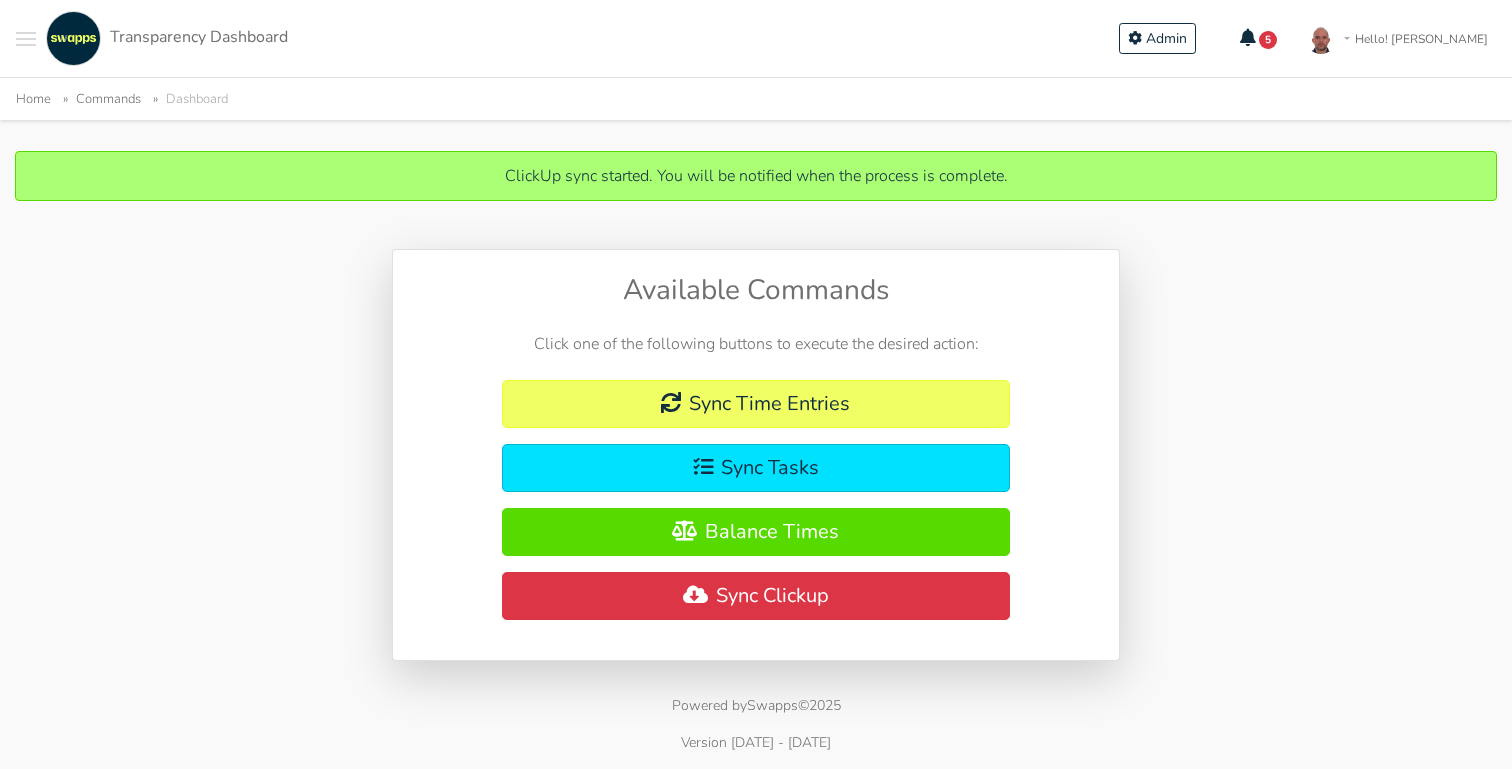 click on "5" at bounding box center [1268, 40] 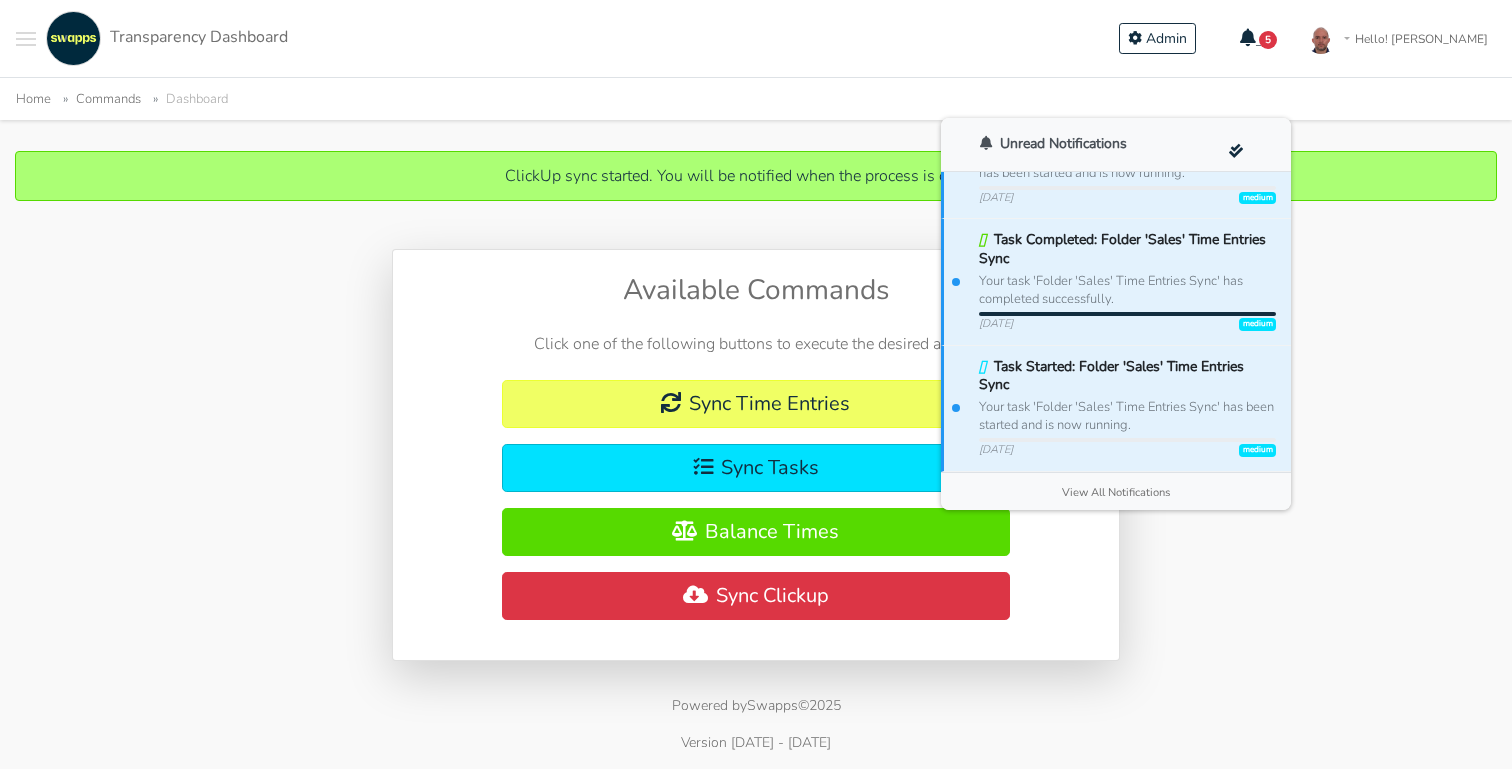 scroll, scrollTop: 0, scrollLeft: 0, axis: both 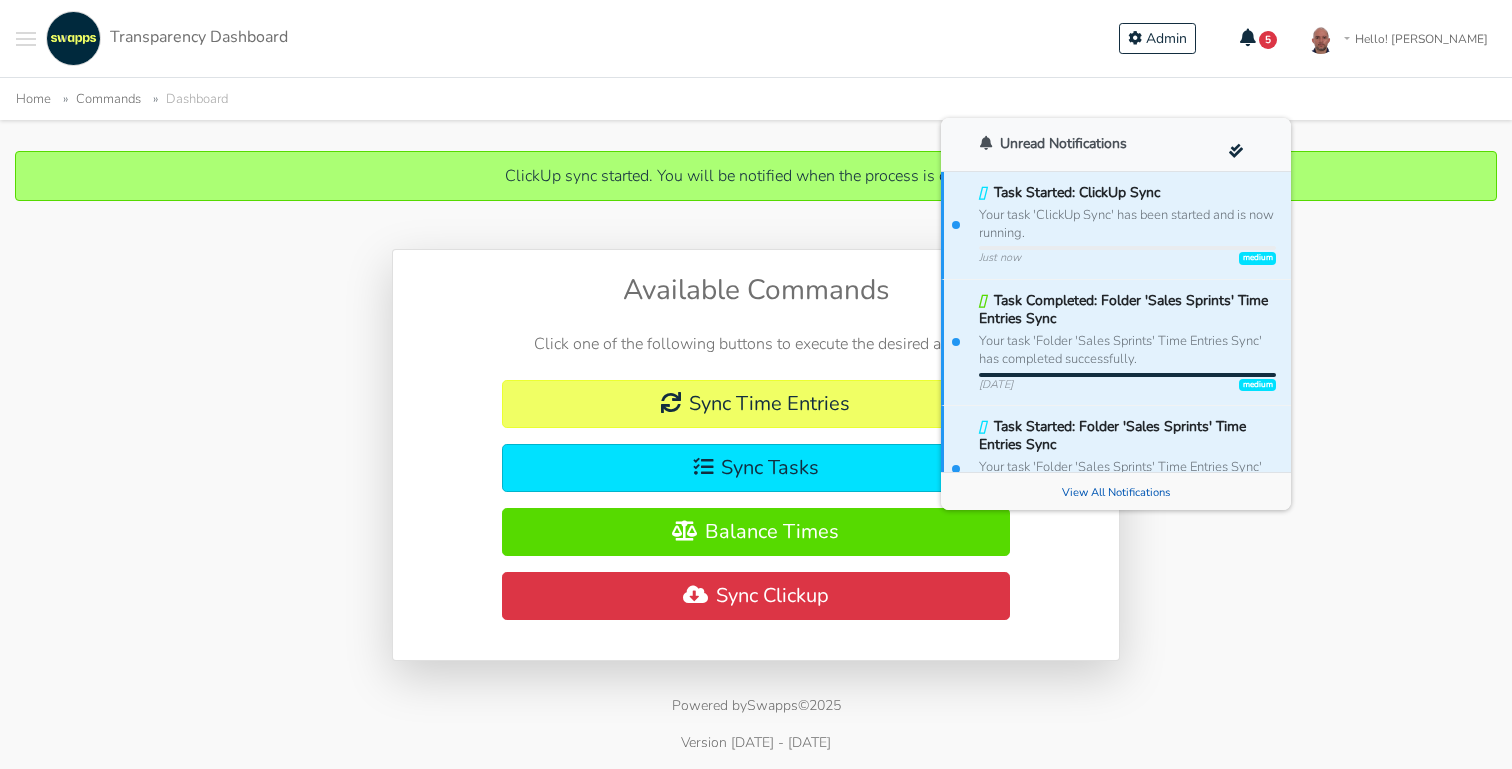 click on "View All Notifications" at bounding box center (1116, 492) 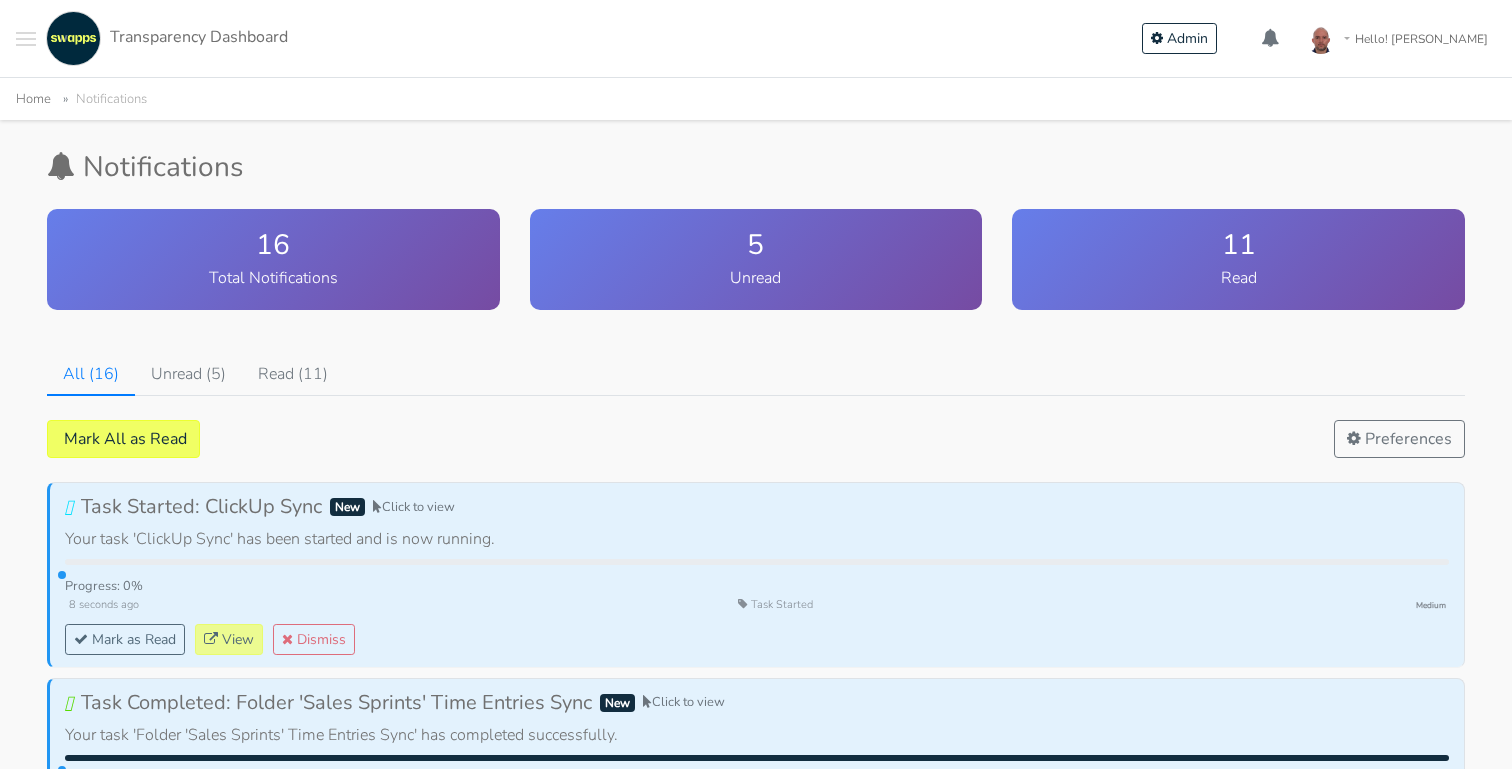 scroll, scrollTop: 0, scrollLeft: 0, axis: both 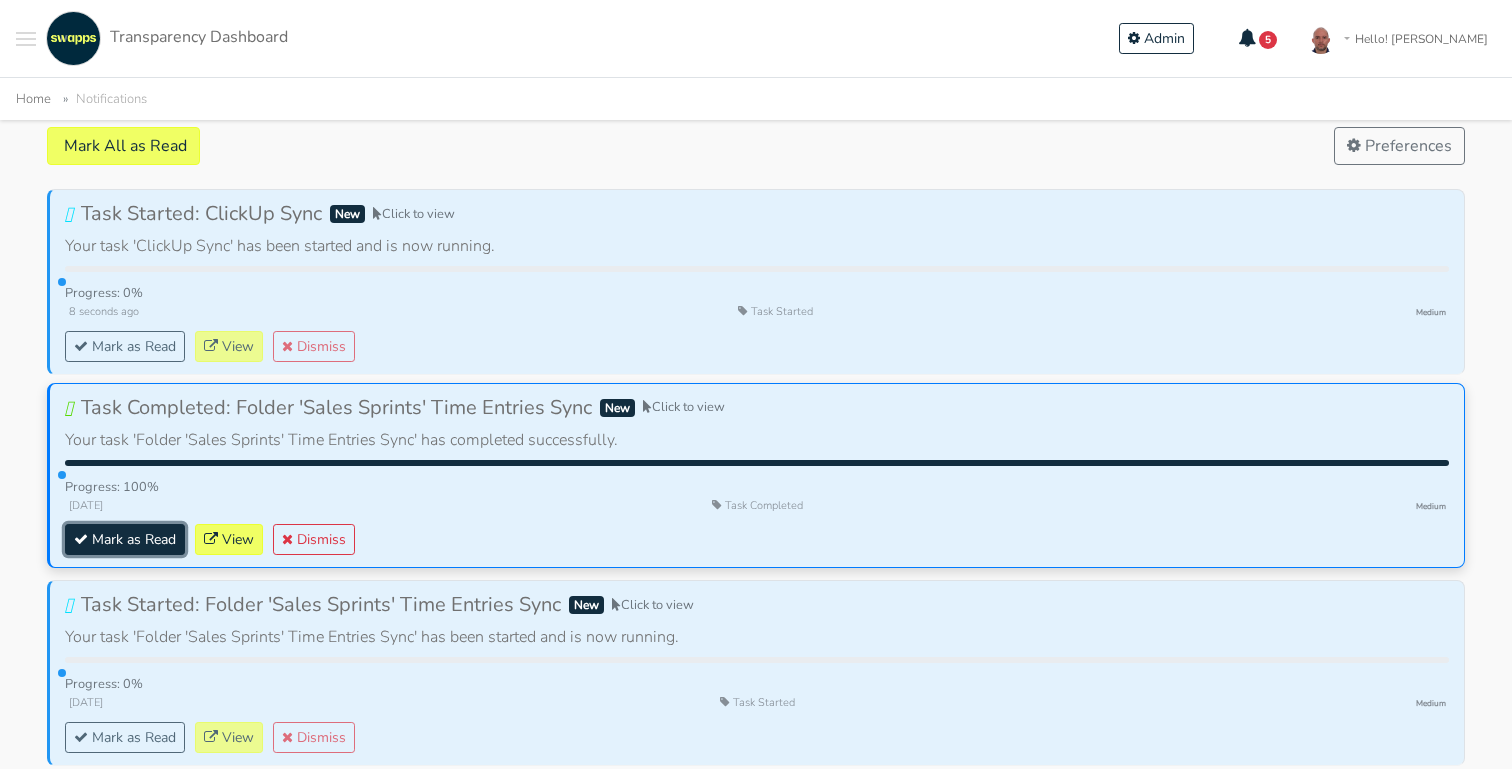 click on "Mark as Read" at bounding box center (125, 539) 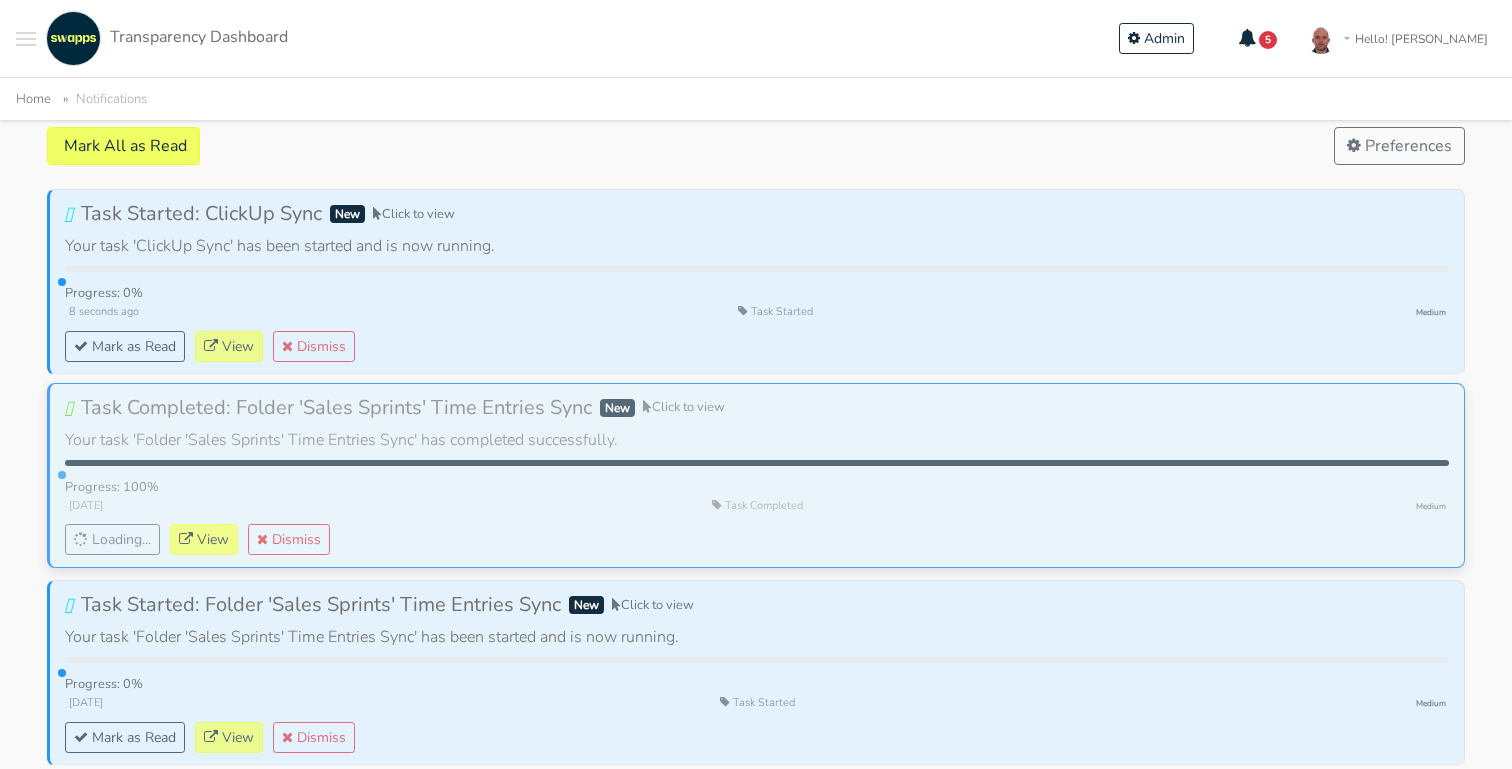 scroll, scrollTop: 409, scrollLeft: 0, axis: vertical 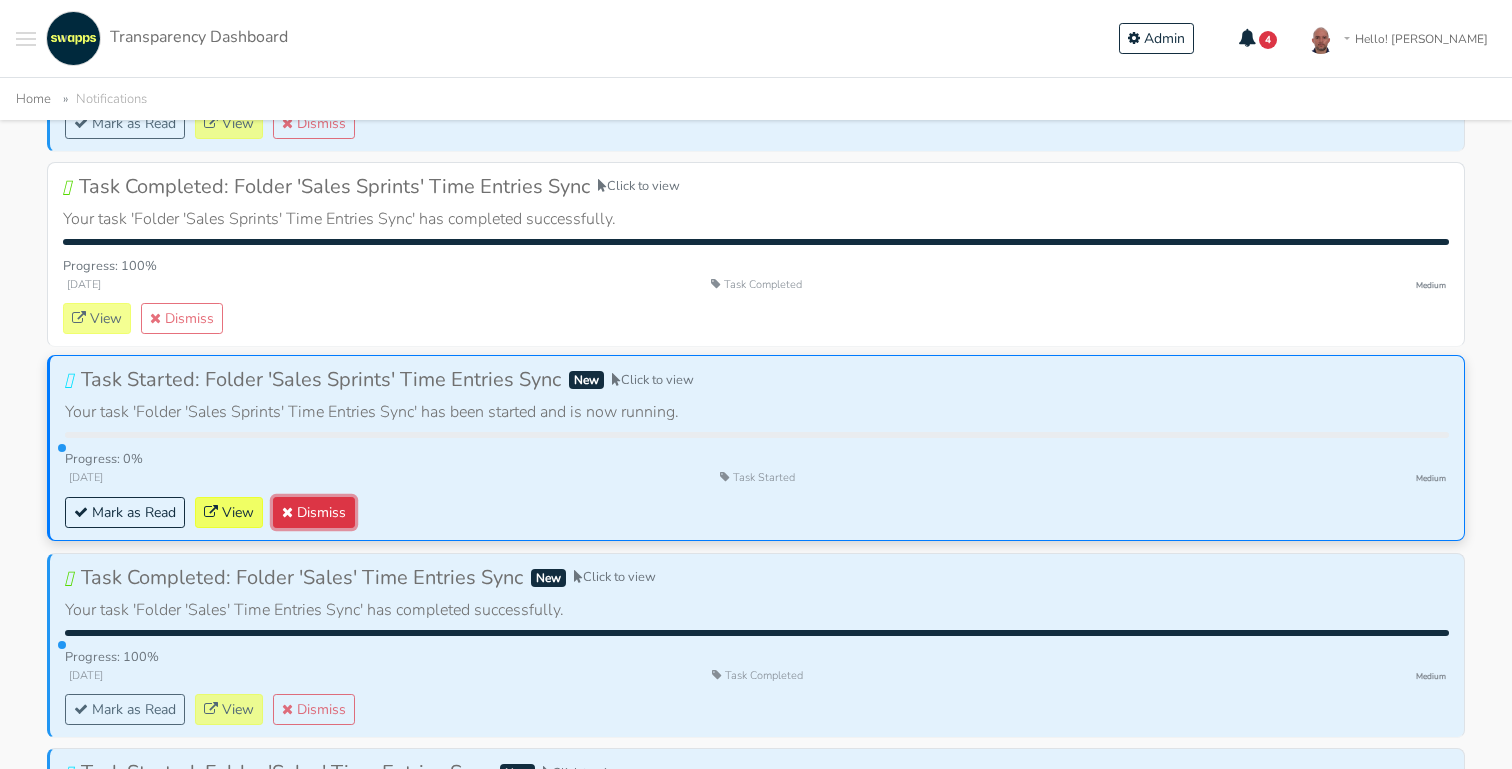 click on "Dismiss" at bounding box center [314, 512] 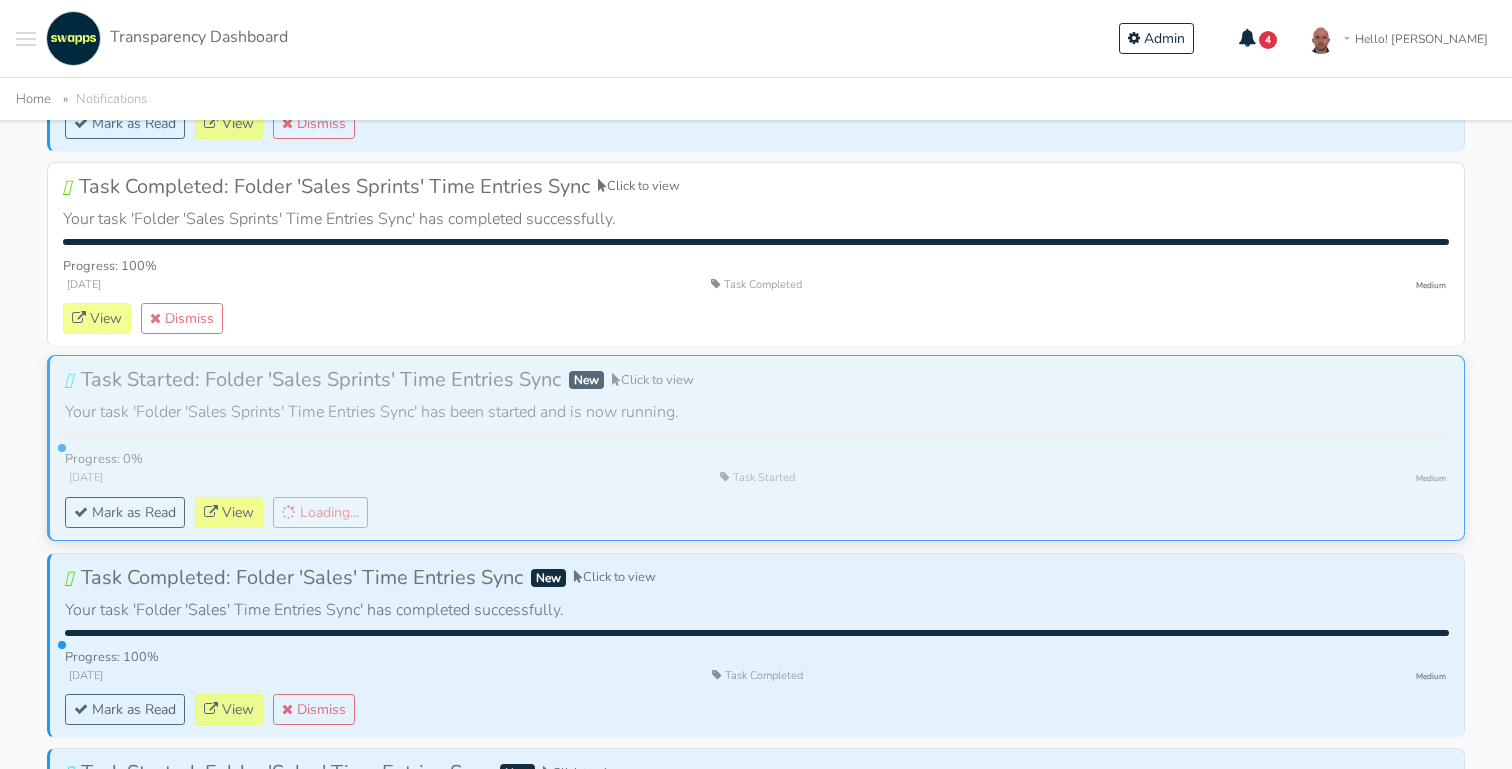 scroll, scrollTop: 632, scrollLeft: 0, axis: vertical 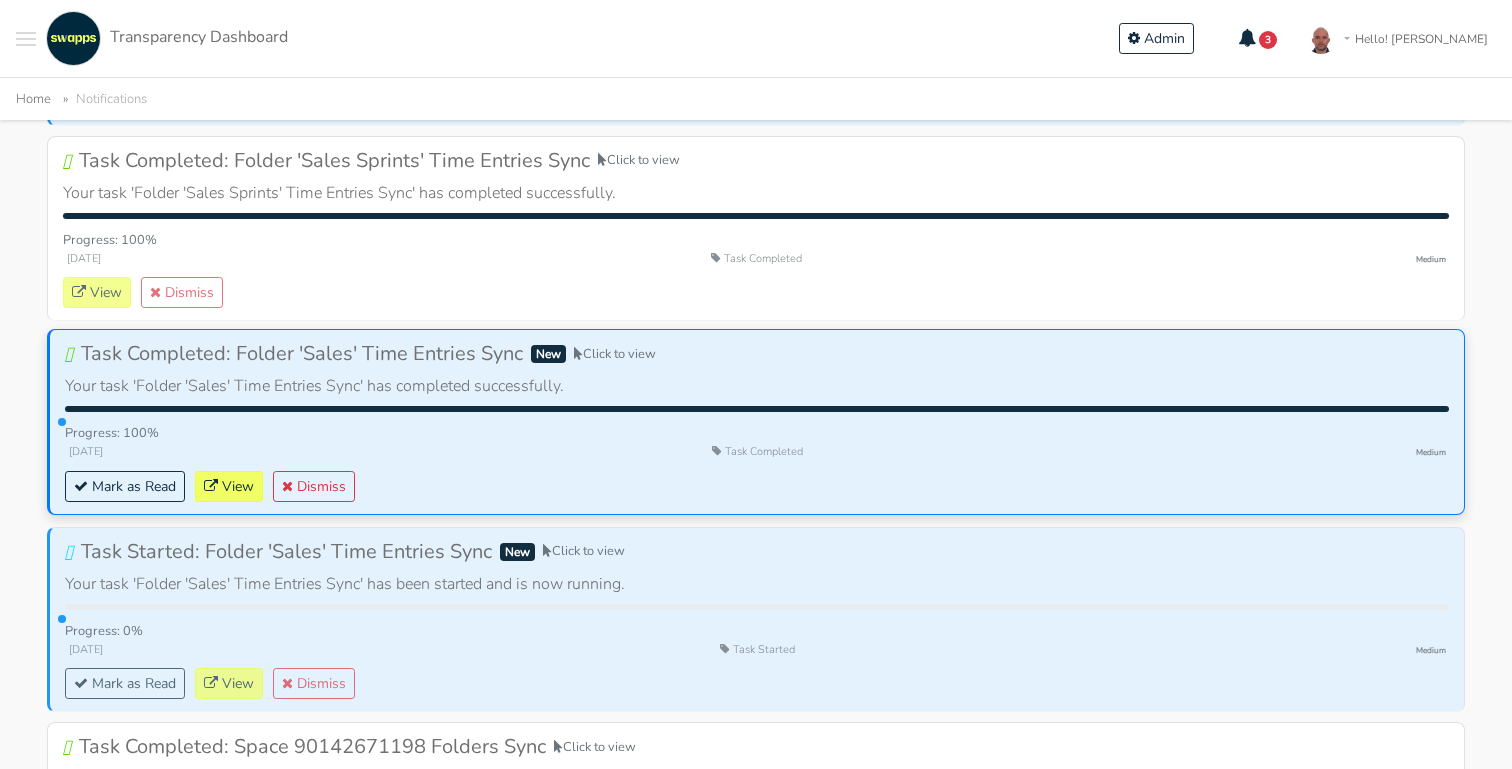 click on "2 days, 1 hour ago
Task Completed
Medium" at bounding box center [757, 452] 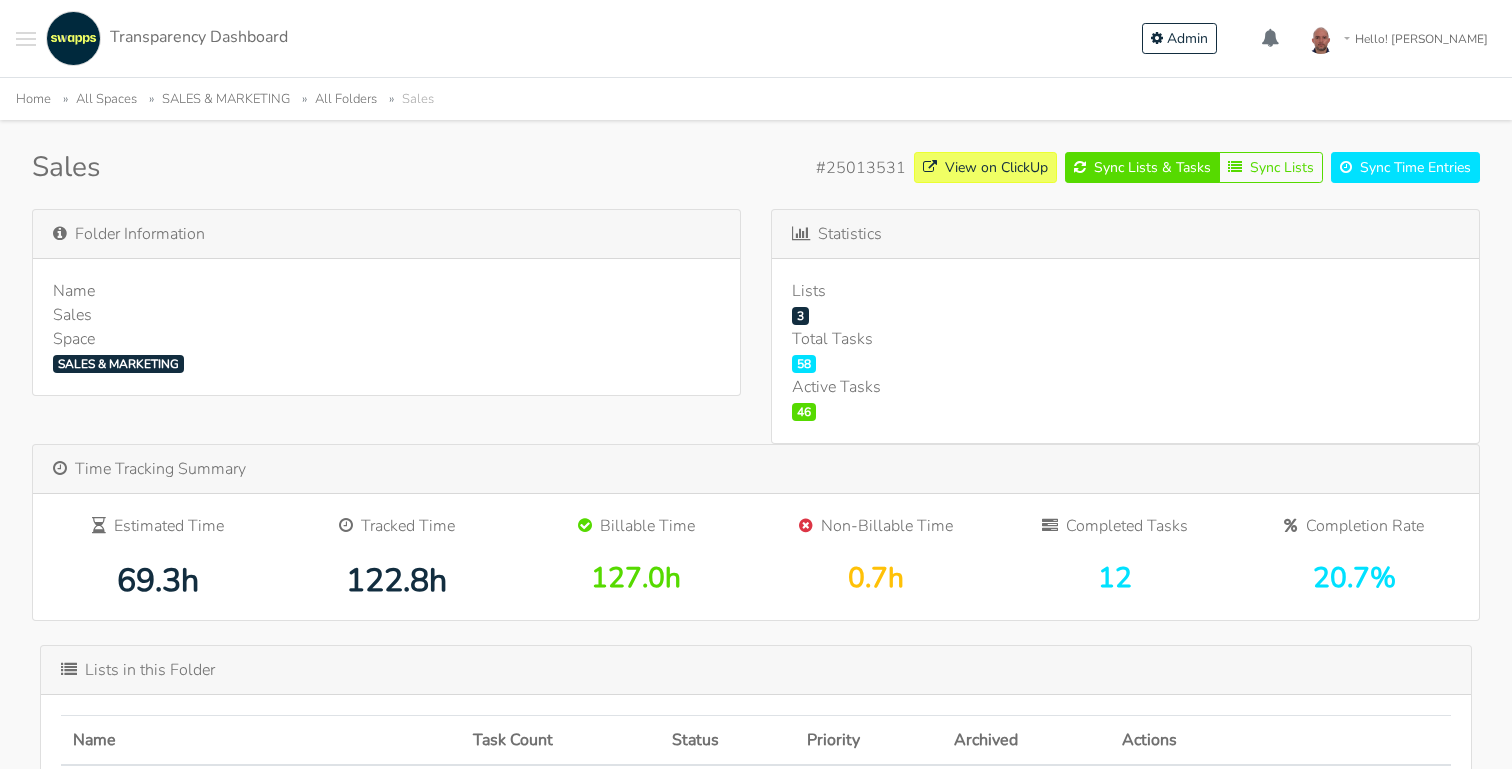 scroll, scrollTop: 0, scrollLeft: 0, axis: both 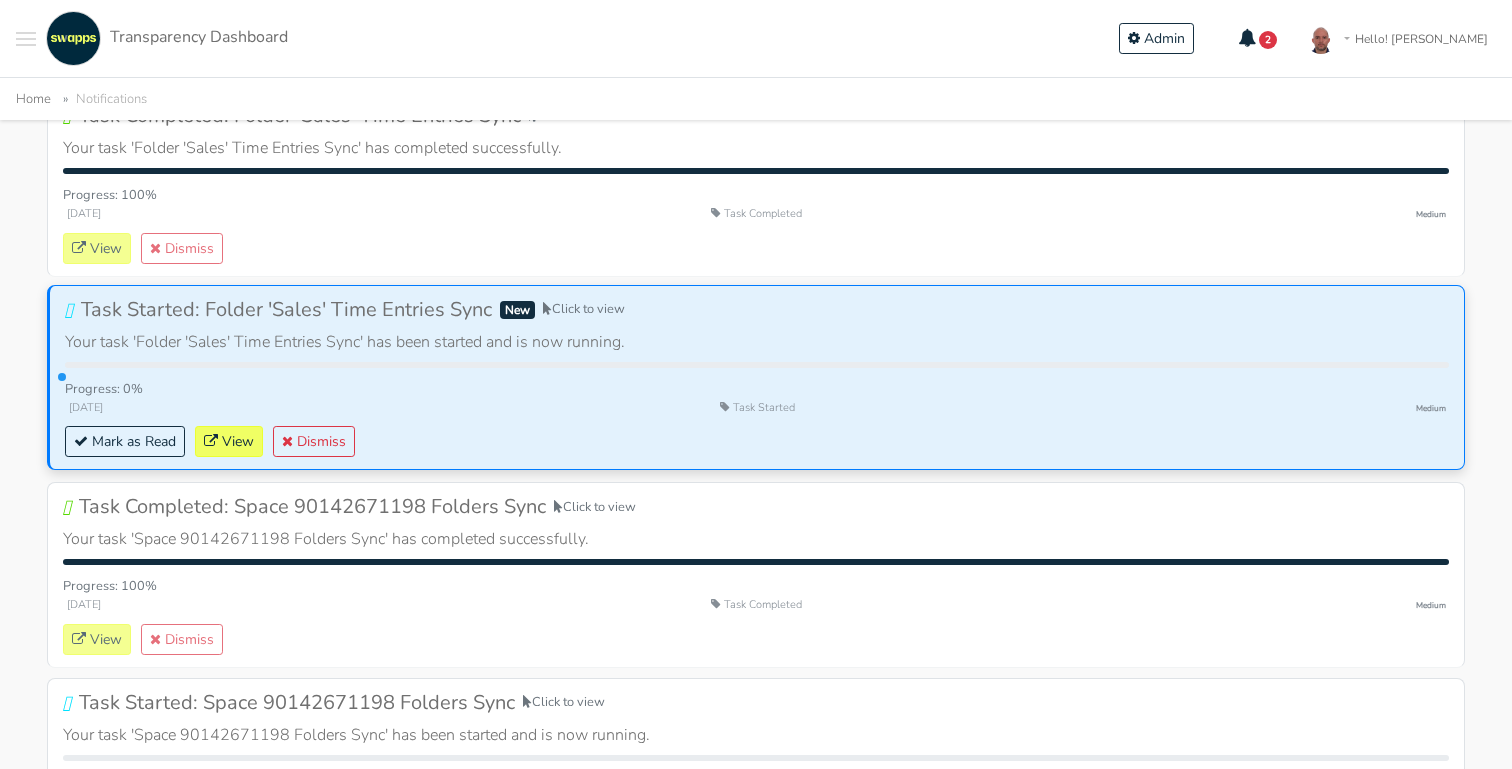click on "Your task 'Folder 'Sales' Time Entries Sync' has been started and is now running." at bounding box center [757, 342] 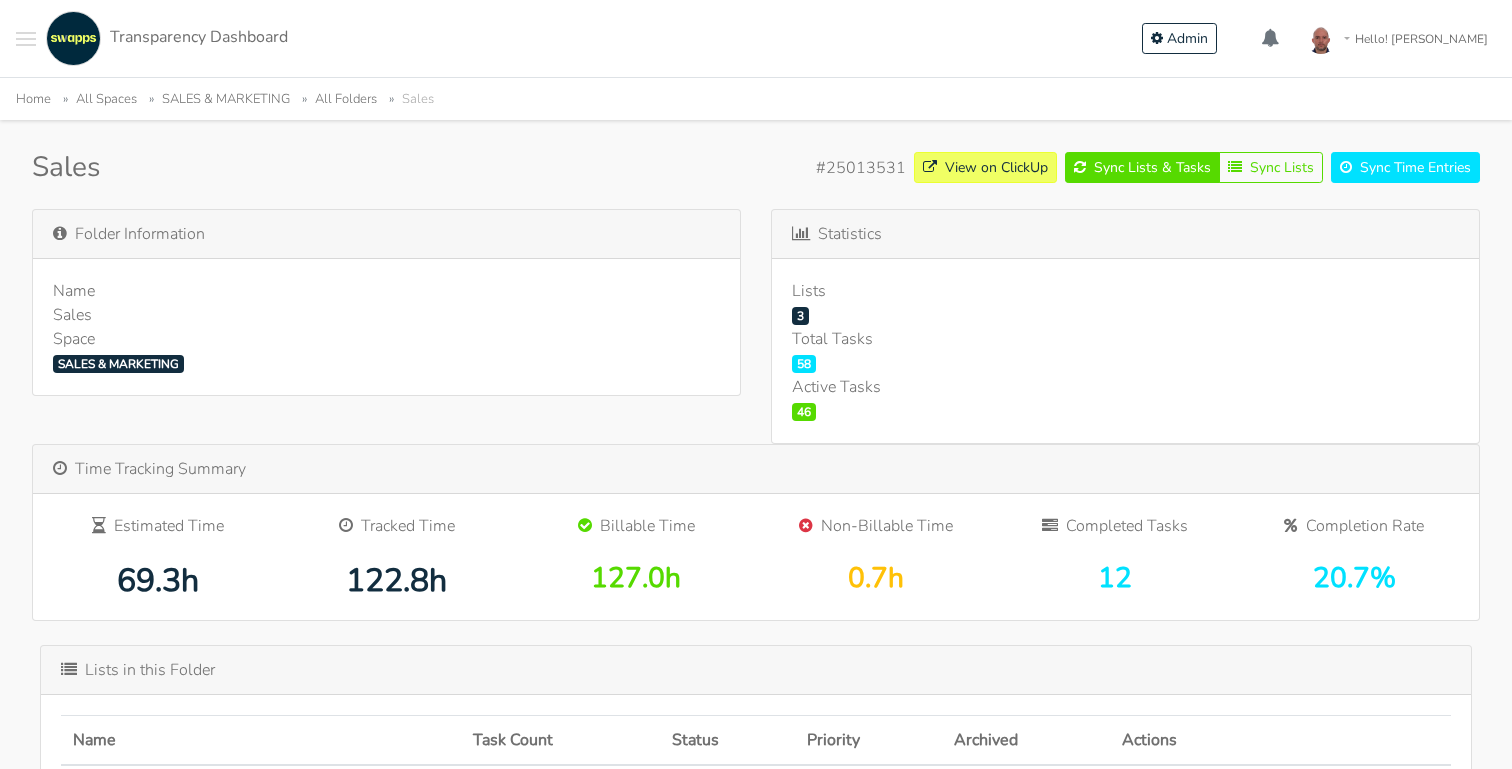 scroll, scrollTop: 0, scrollLeft: 0, axis: both 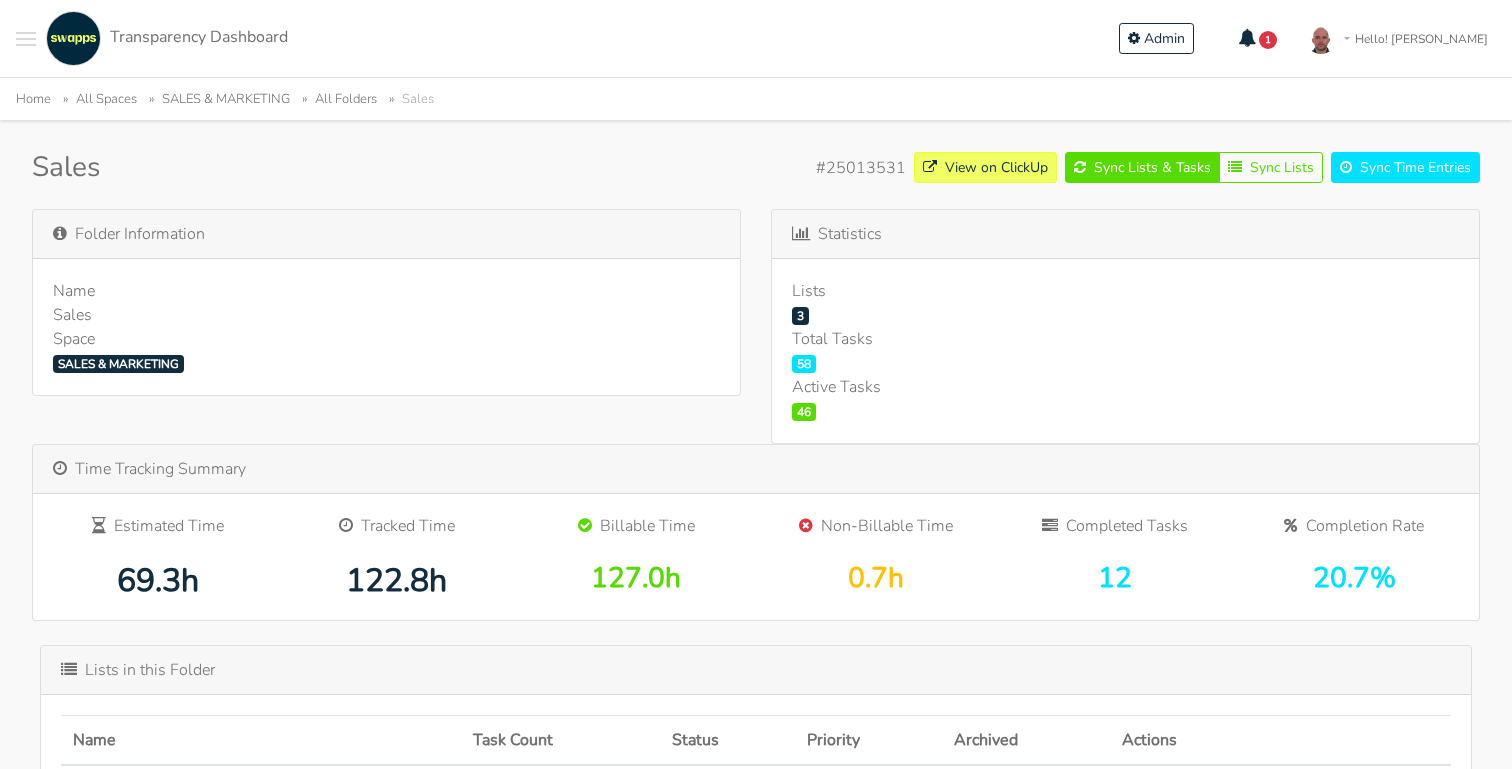 click at bounding box center [73, 38] 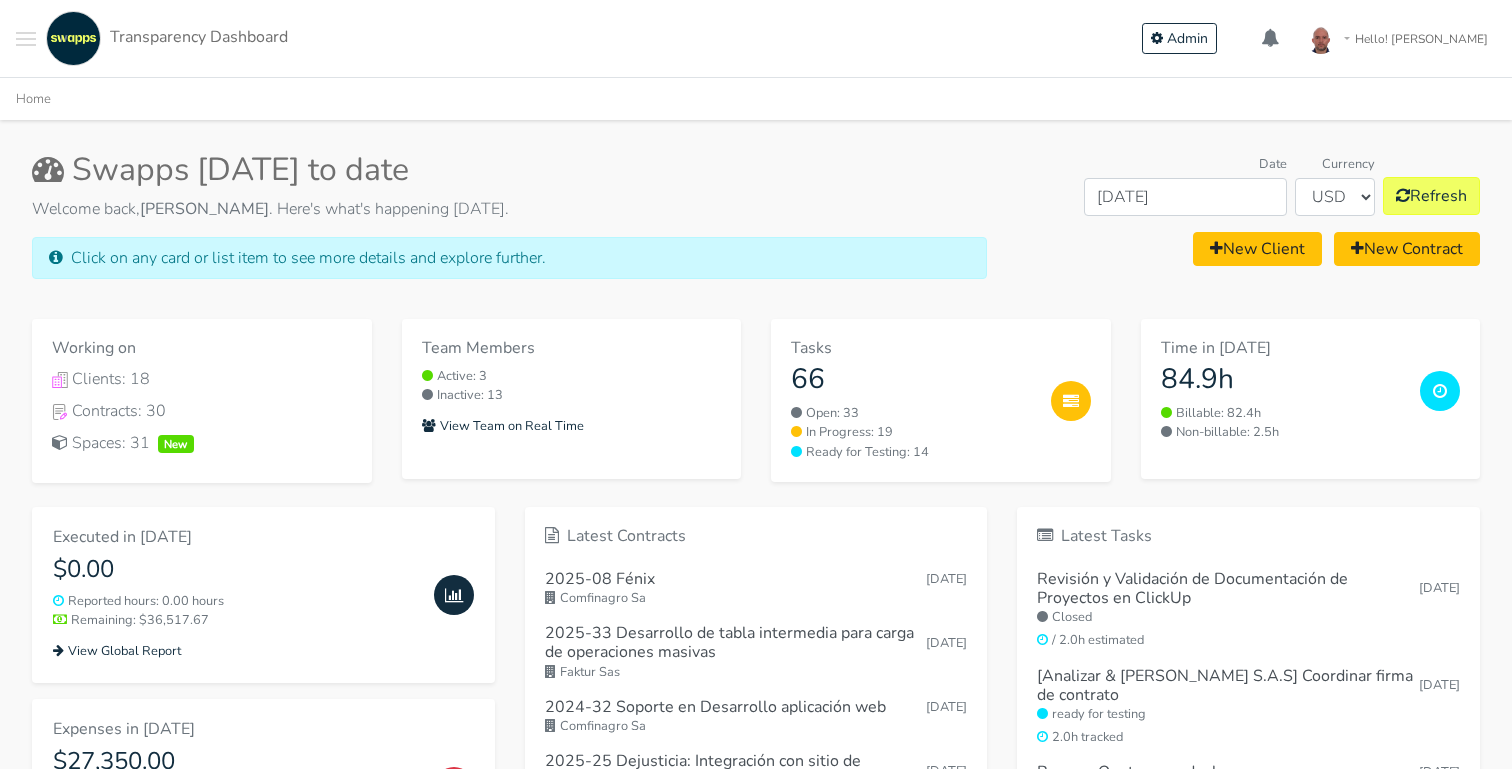 scroll, scrollTop: 0, scrollLeft: 0, axis: both 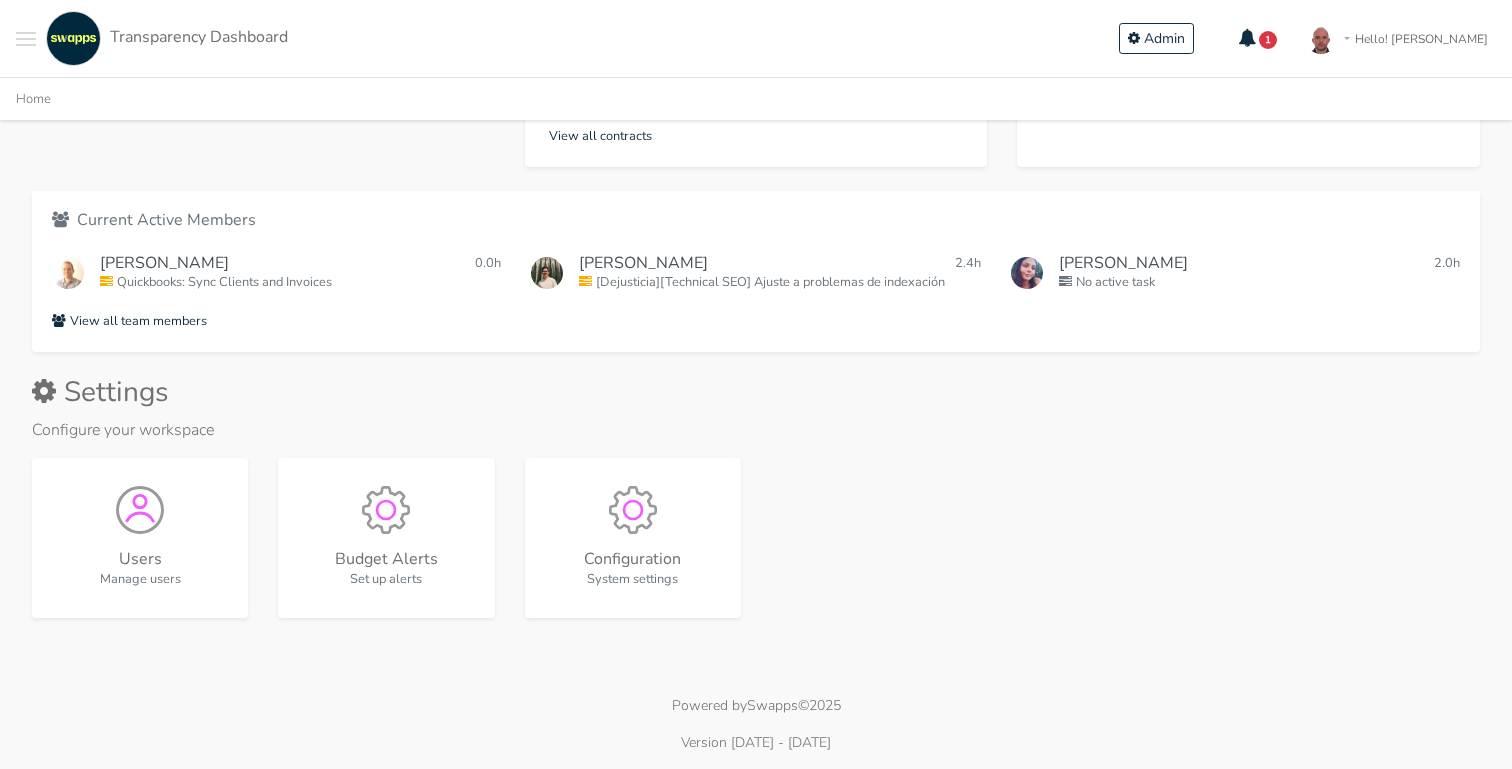 click on "Users
Manage users
Budget Alerts
Set up alerts
Configuration
System settings" at bounding box center [756, 538] 